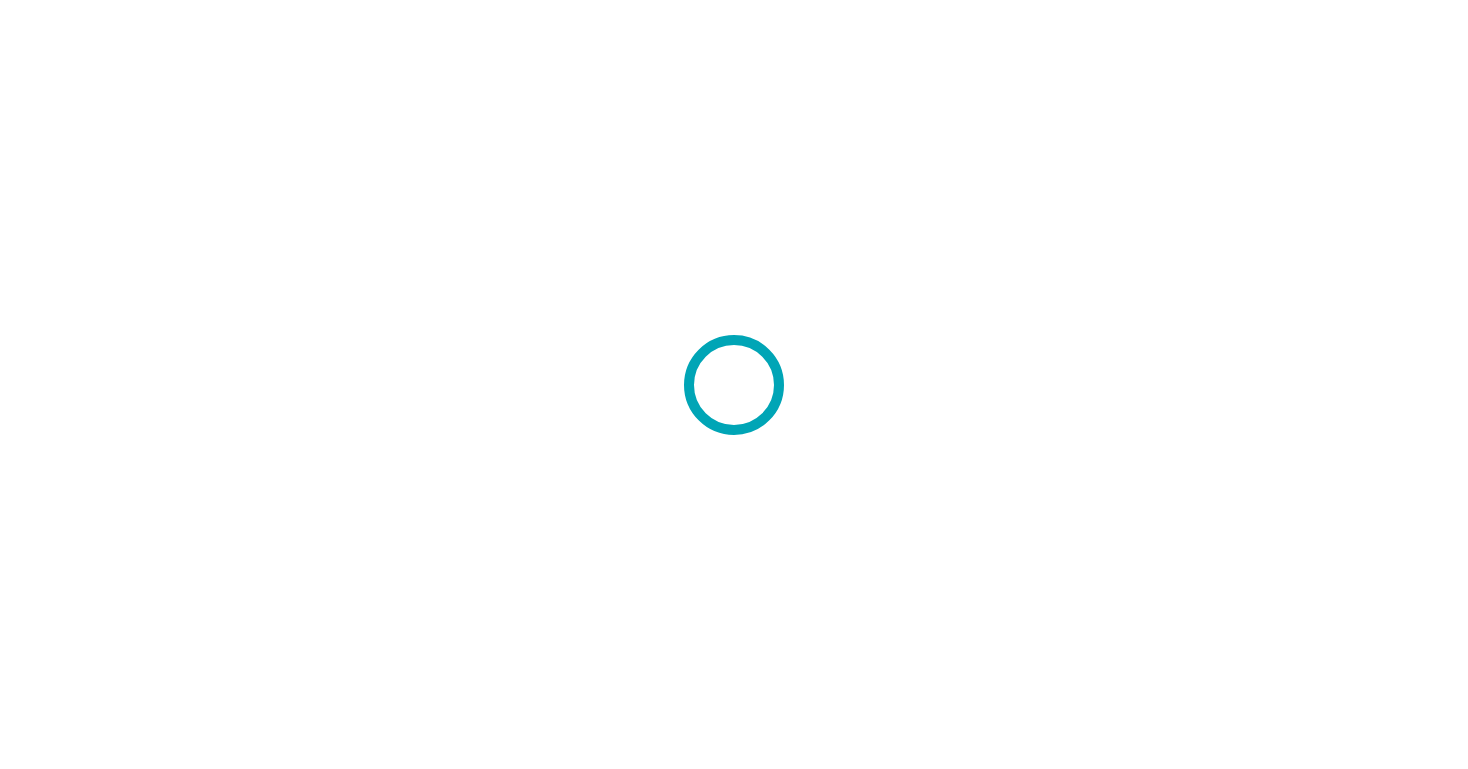 scroll, scrollTop: 0, scrollLeft: 0, axis: both 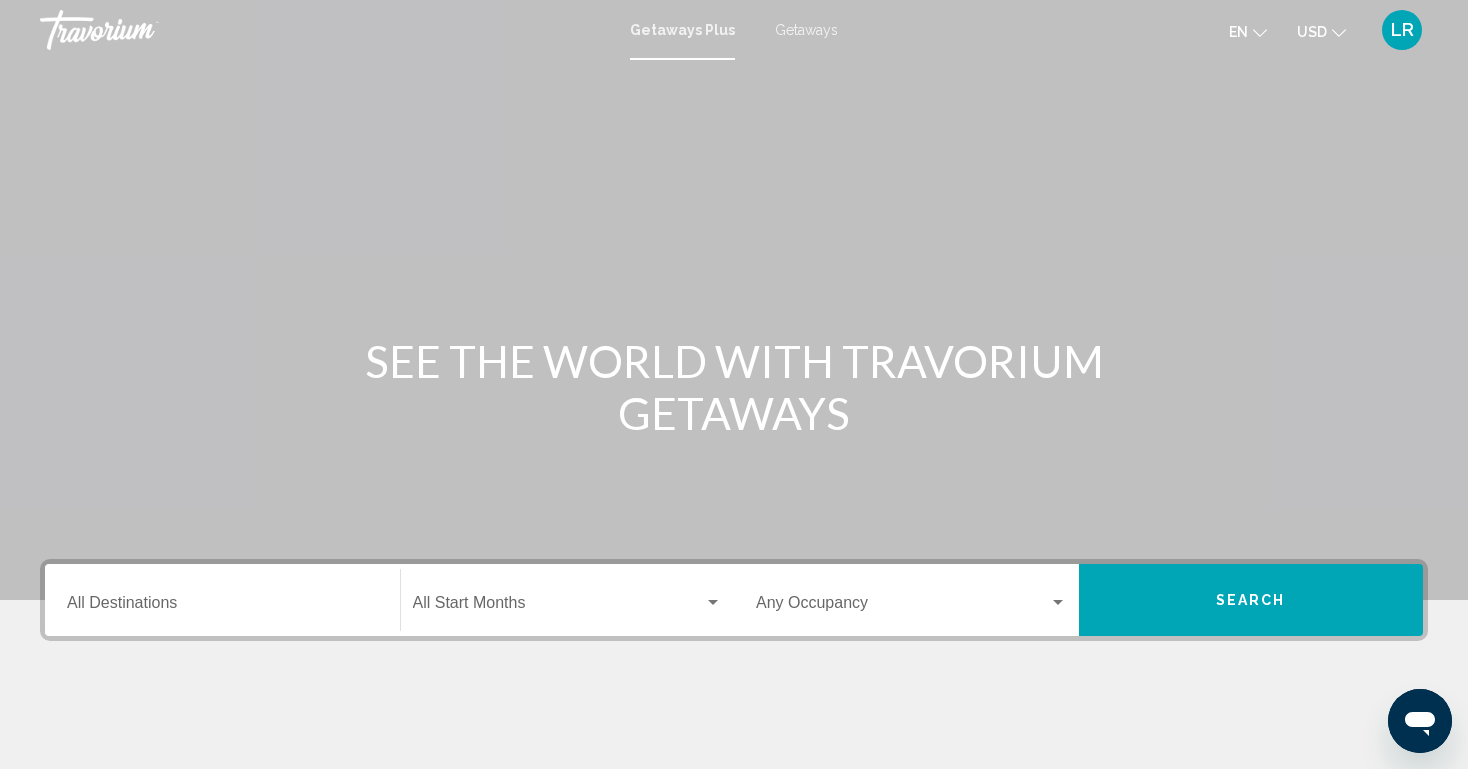 click on "Destination All Destinations" at bounding box center (222, 600) 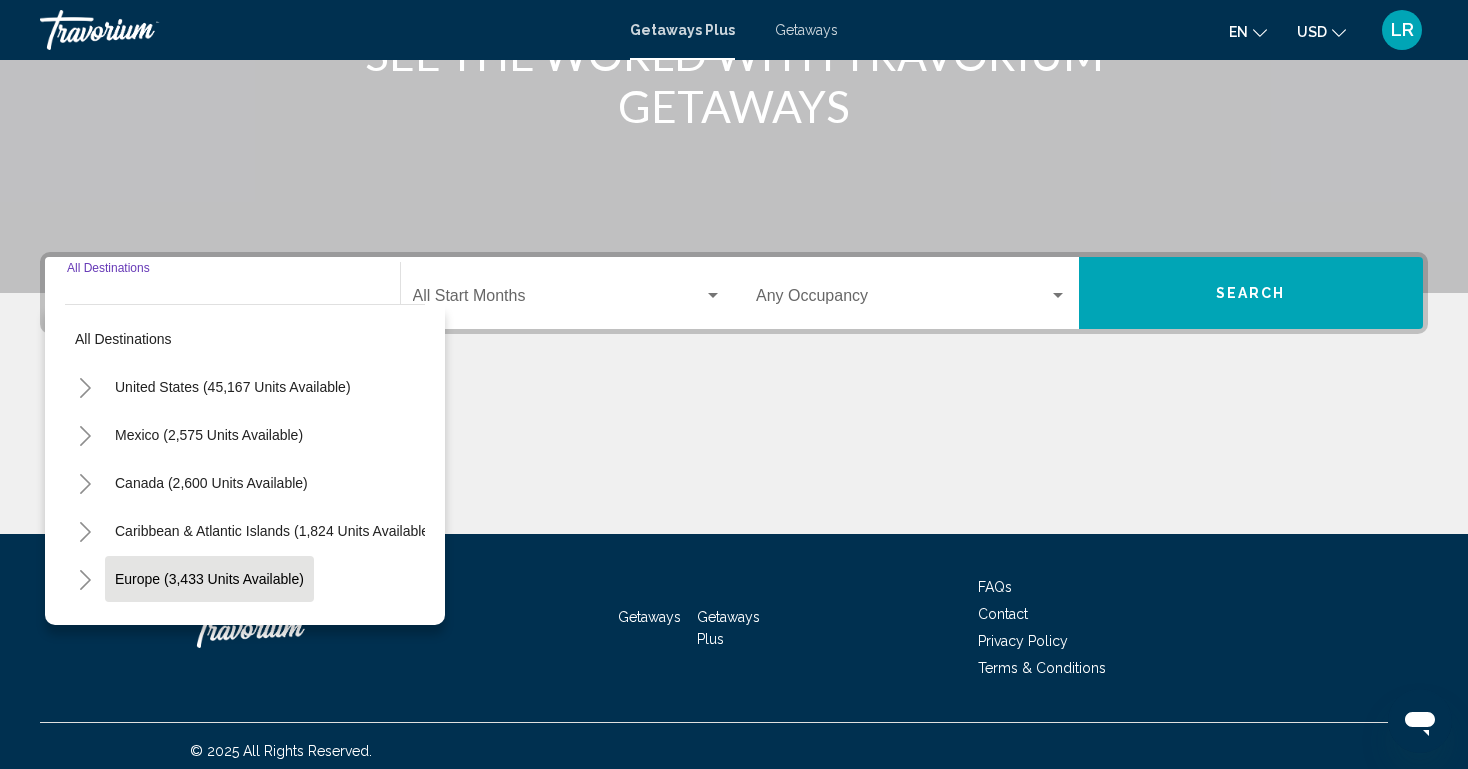 scroll, scrollTop: 317, scrollLeft: 0, axis: vertical 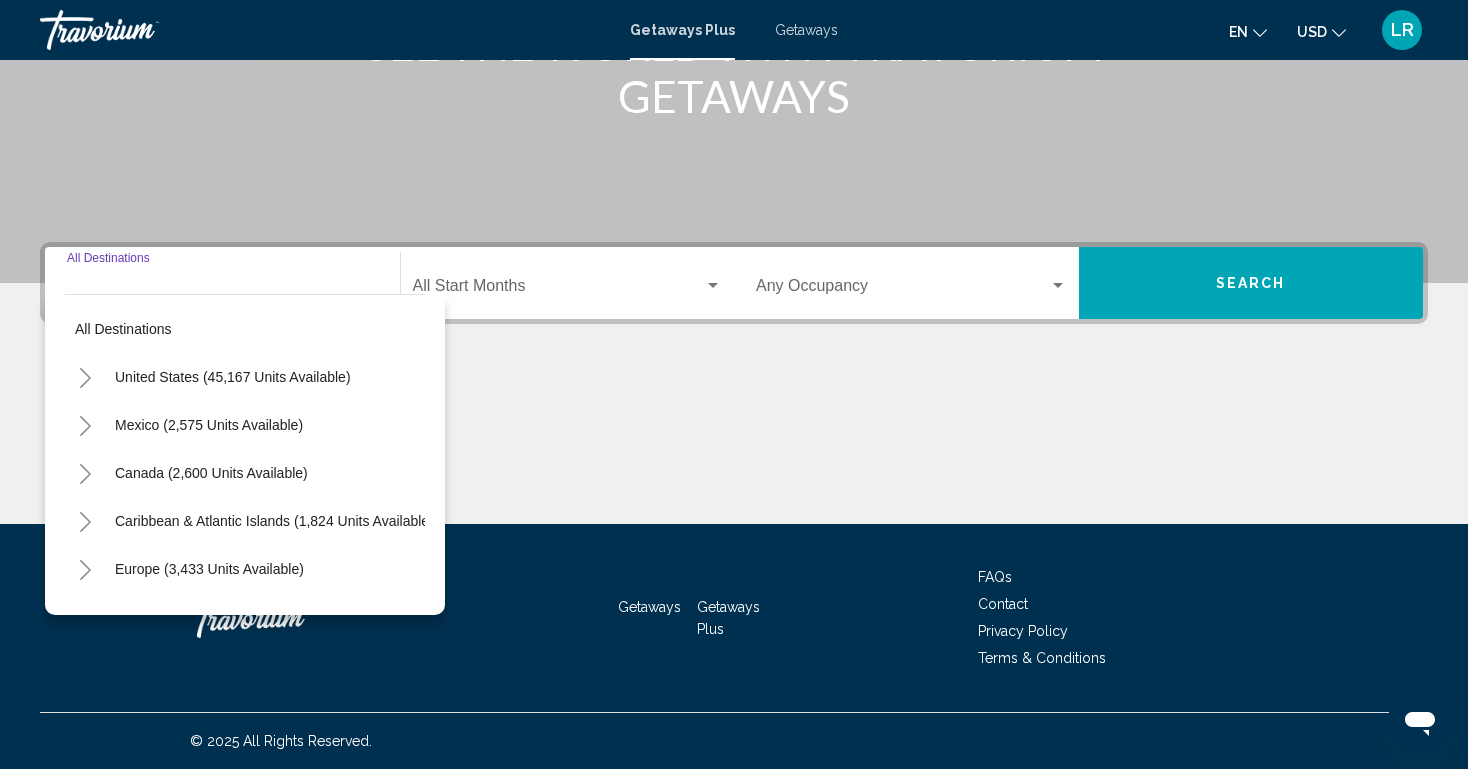 click 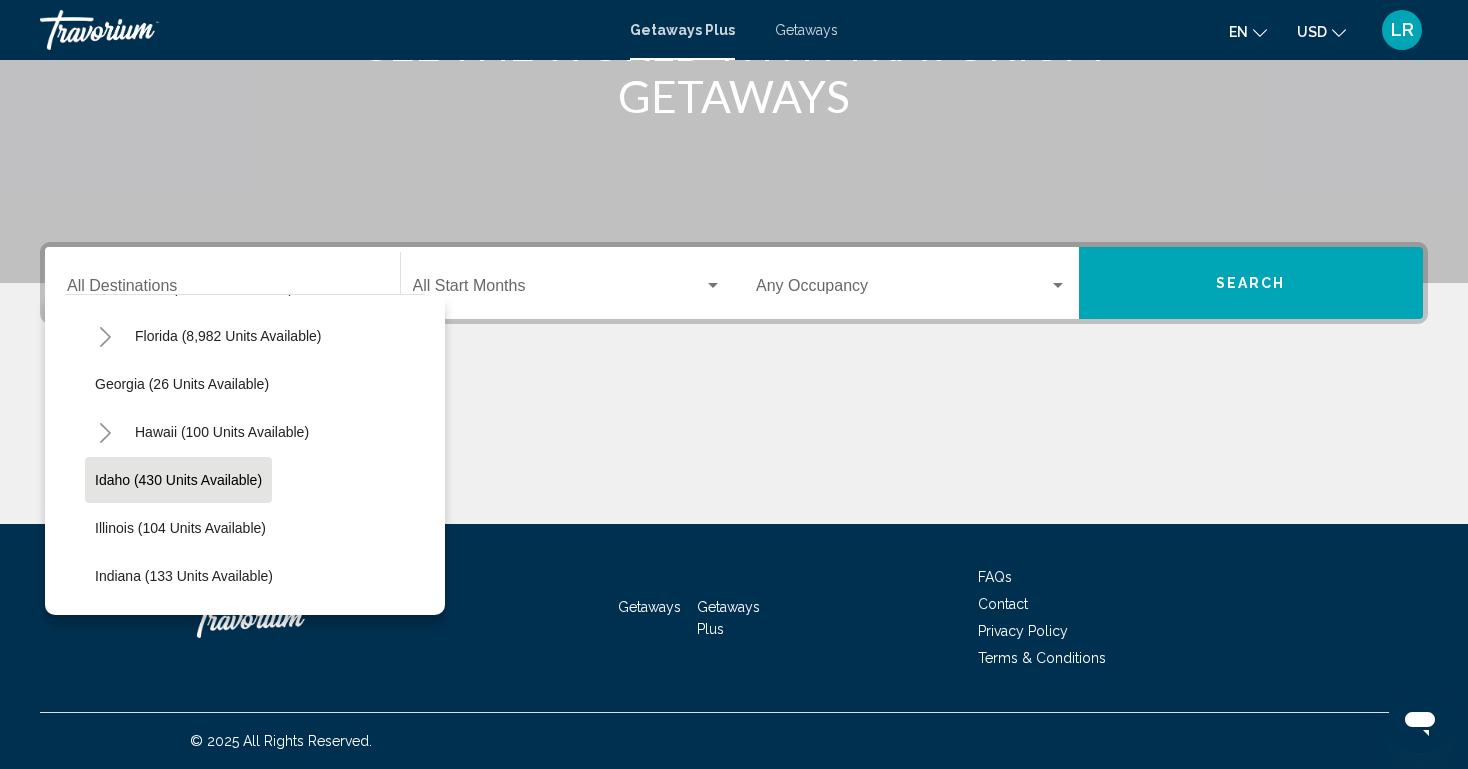 scroll, scrollTop: 309, scrollLeft: 0, axis: vertical 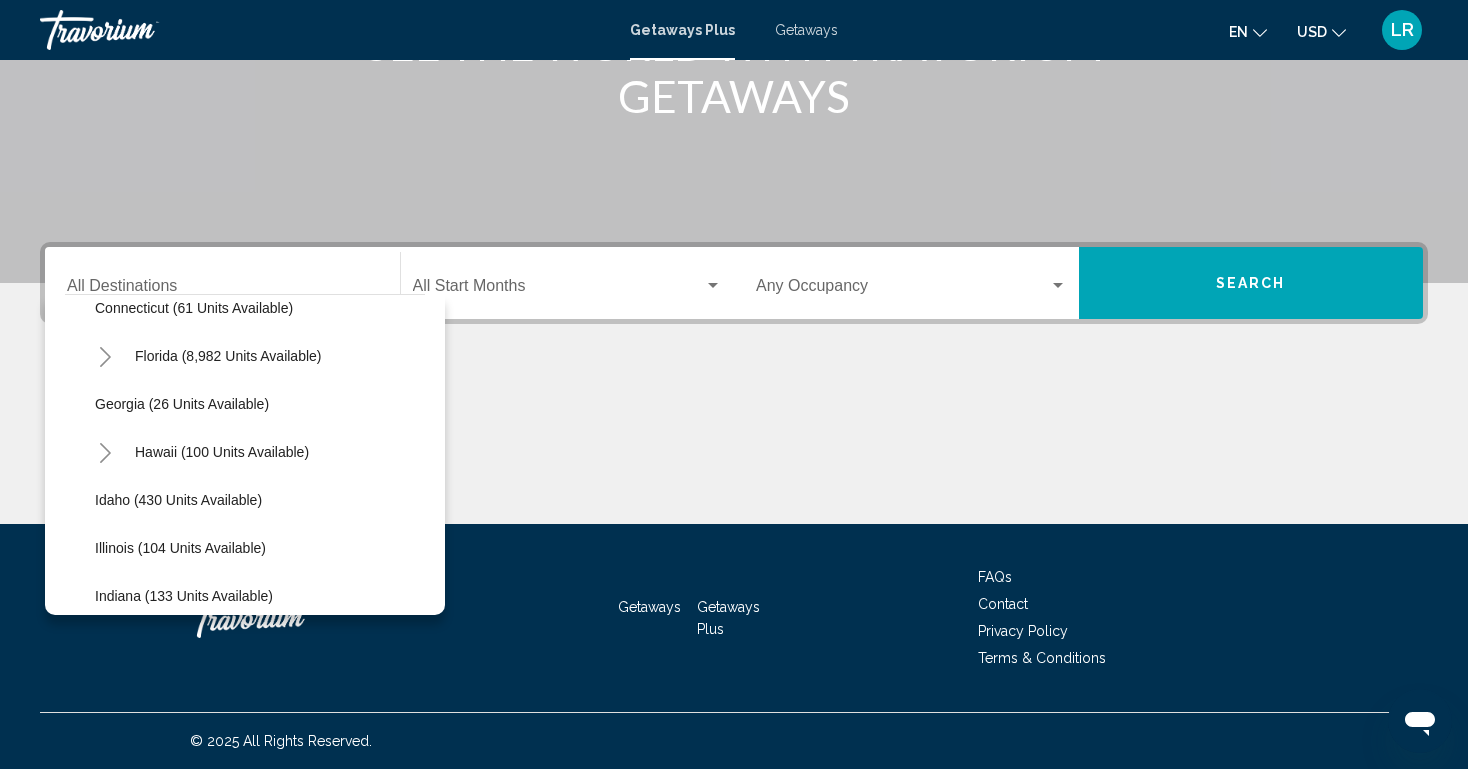 click 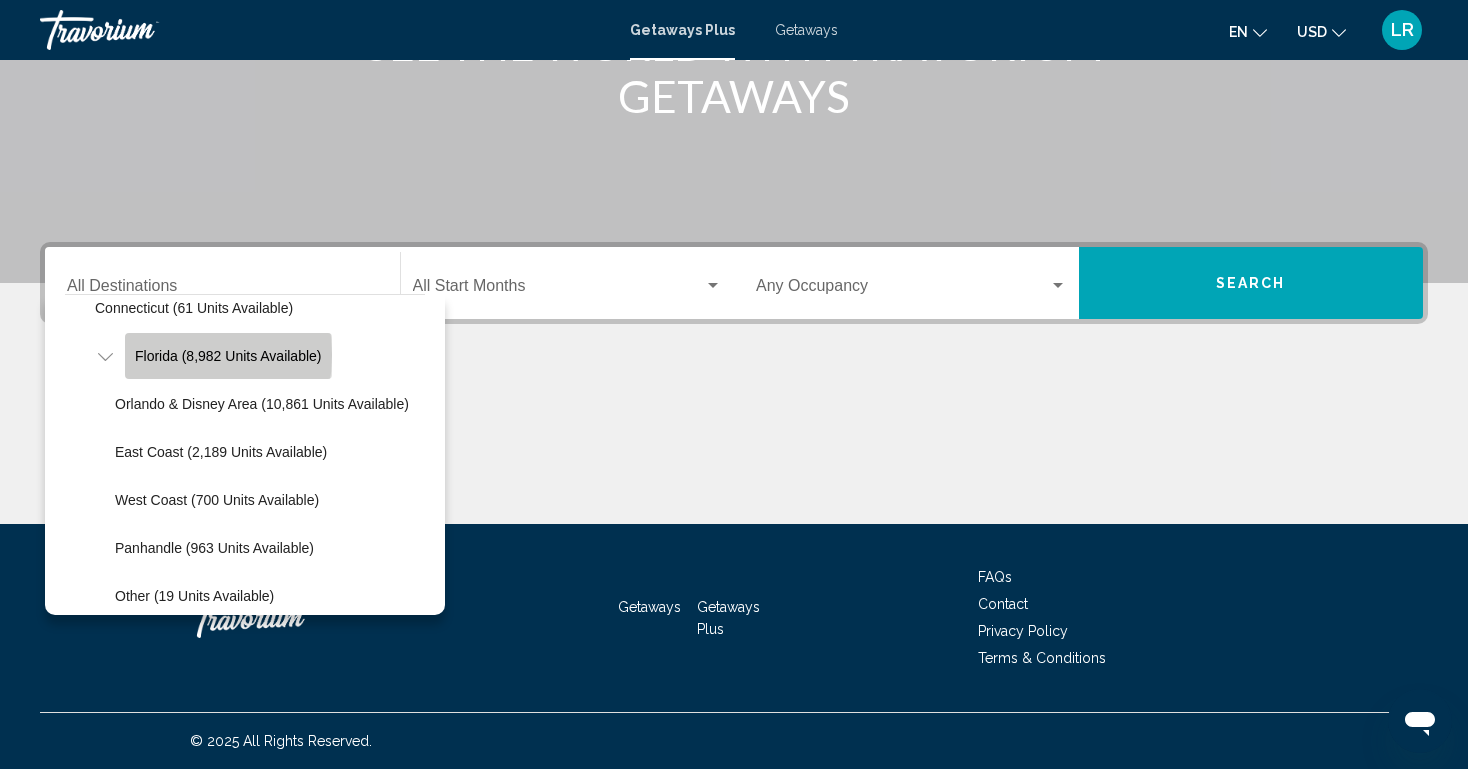 click on "Florida (8,982 units available)" 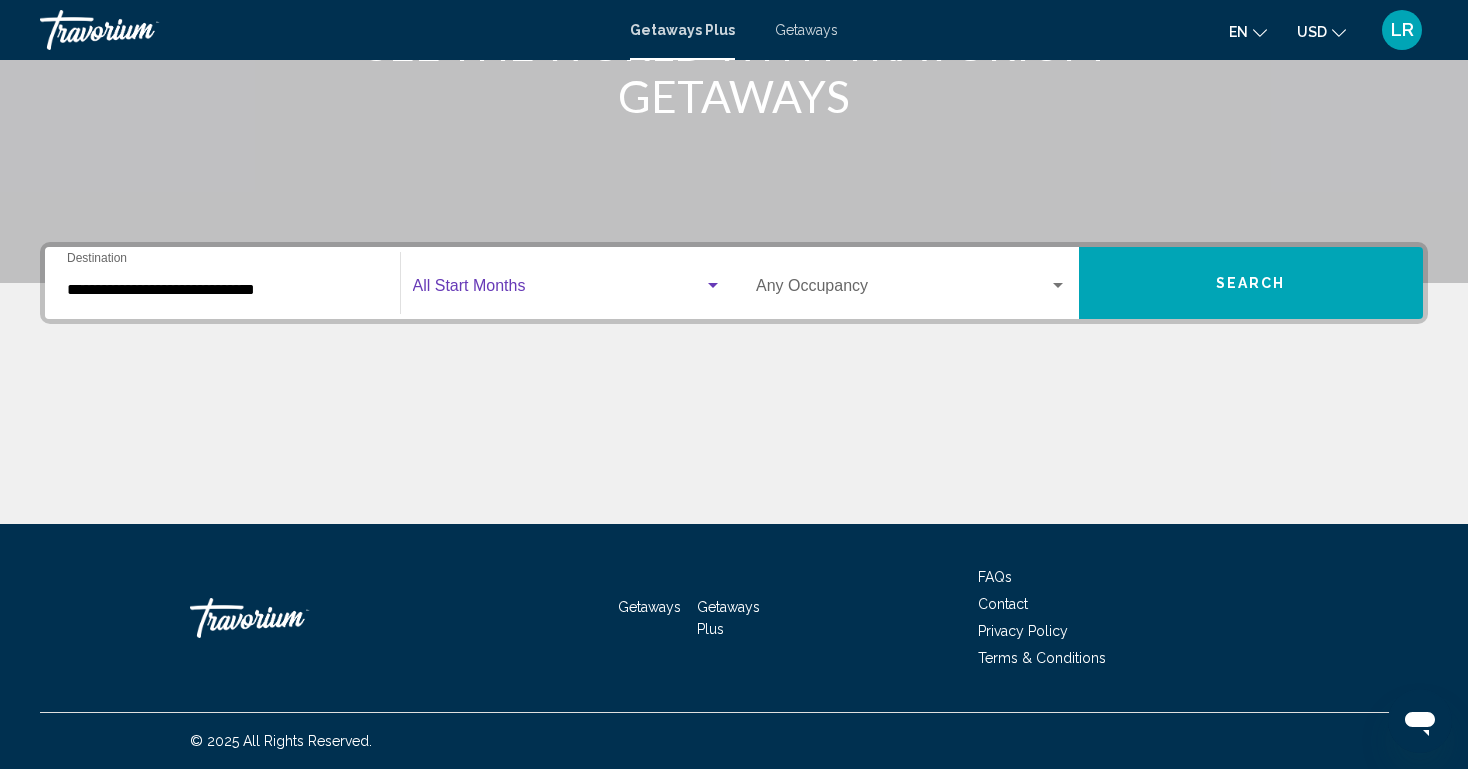 click at bounding box center (559, 290) 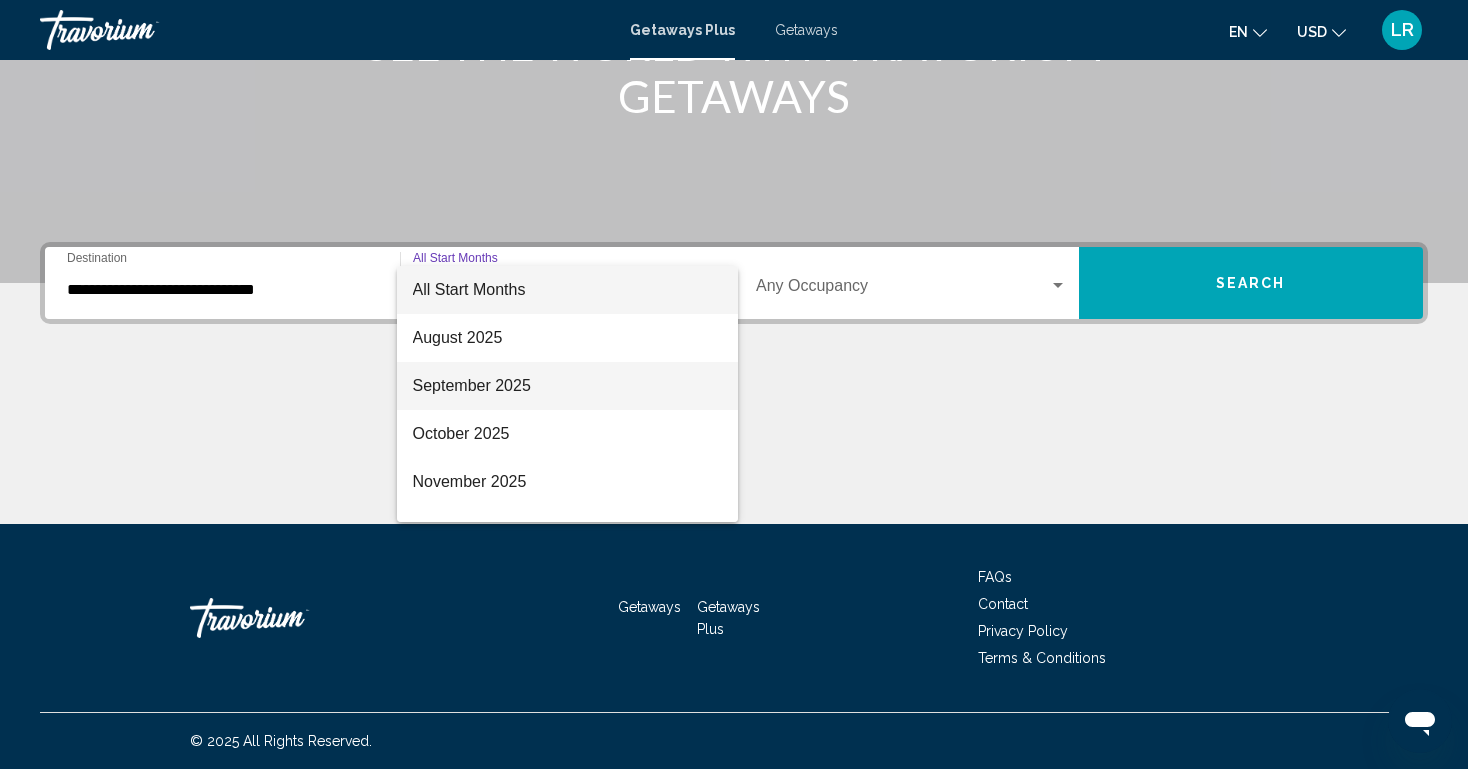 click on "September 2025" at bounding box center [568, 386] 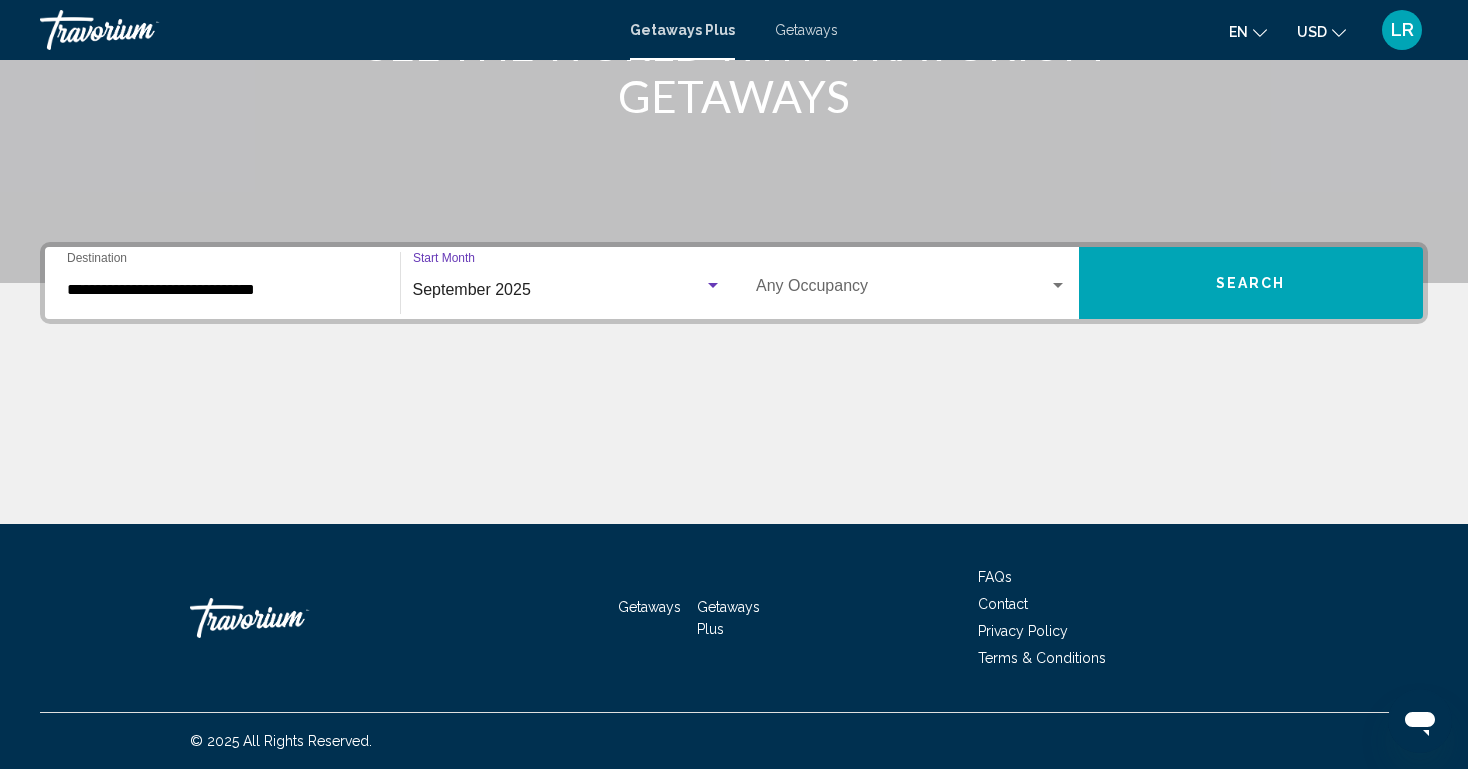 click at bounding box center (902, 290) 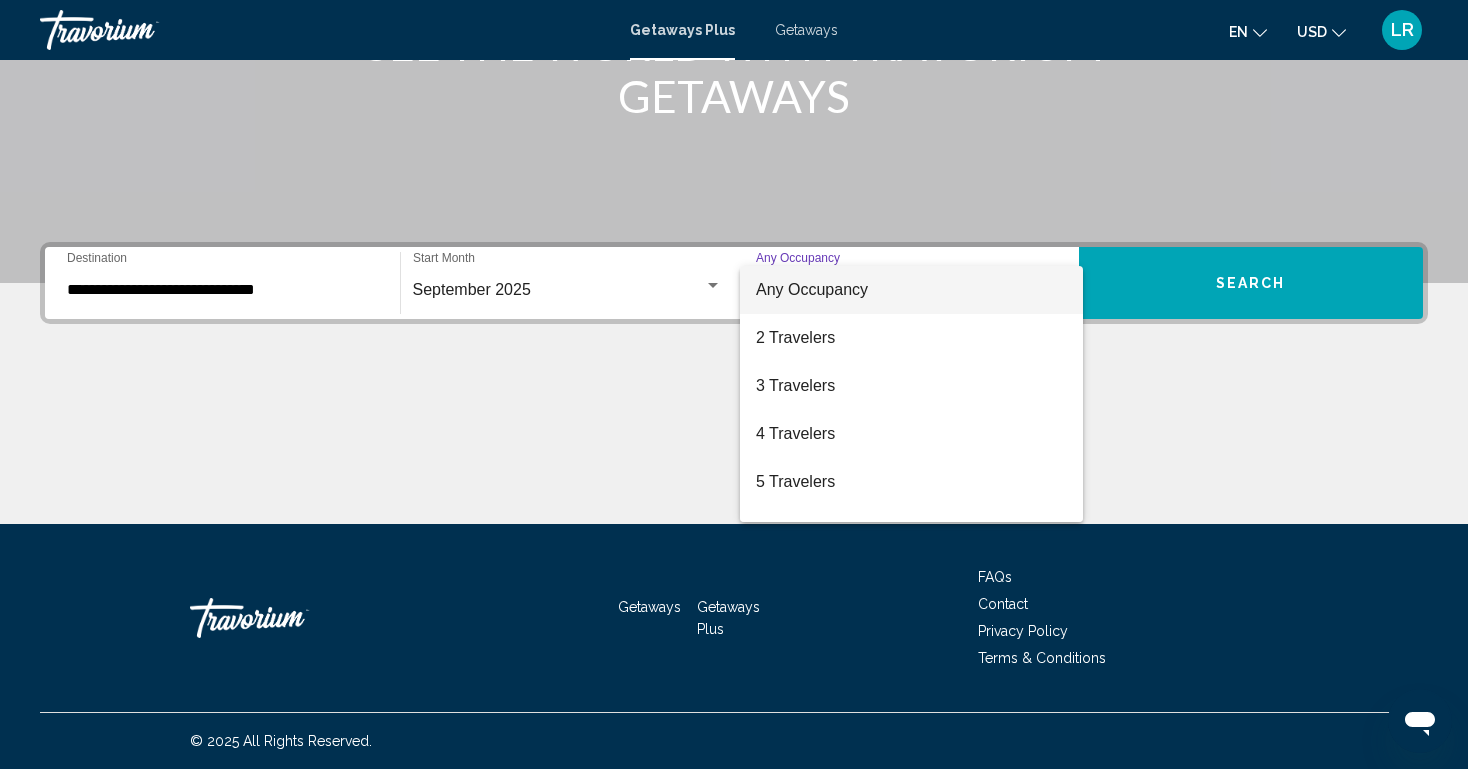 click at bounding box center [734, 384] 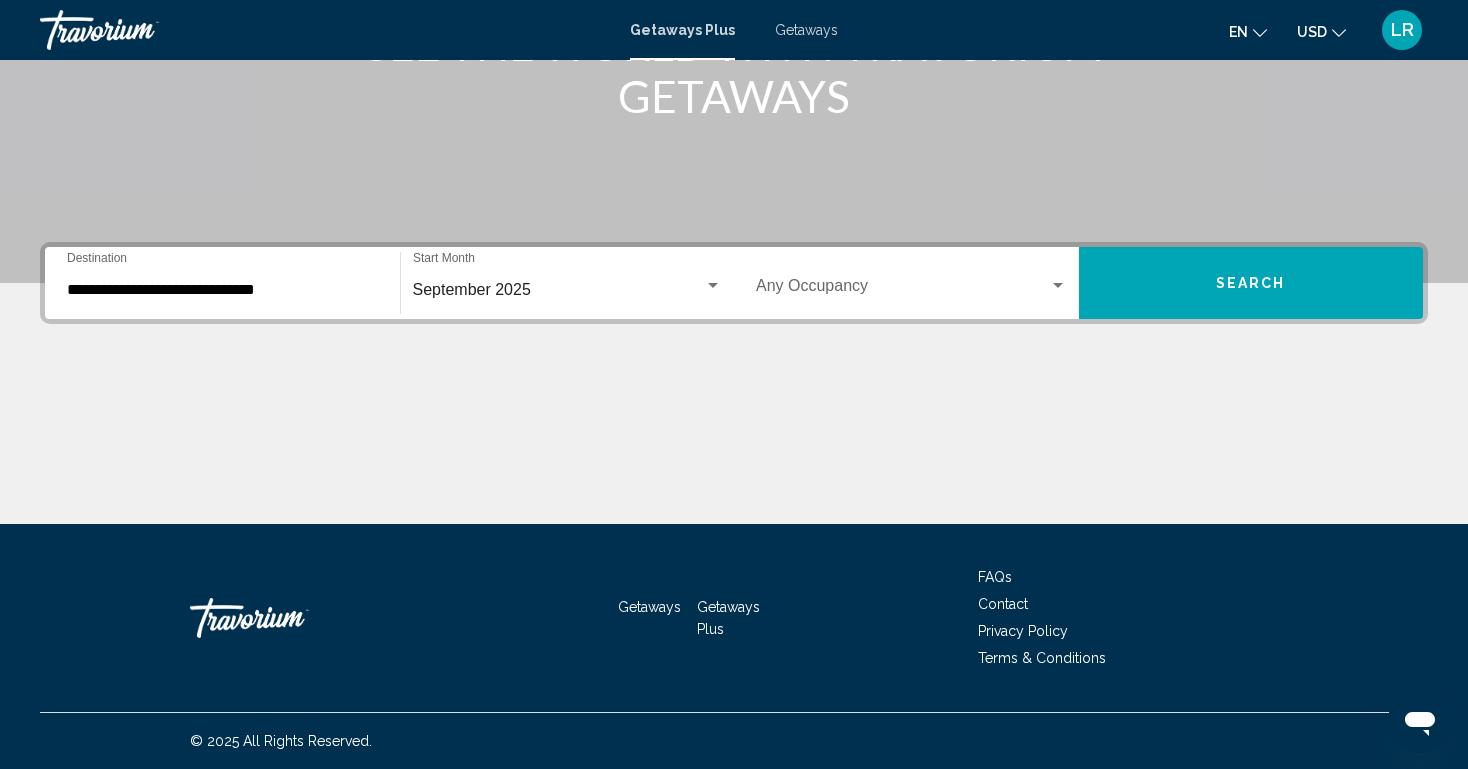click on "**********" at bounding box center (222, 290) 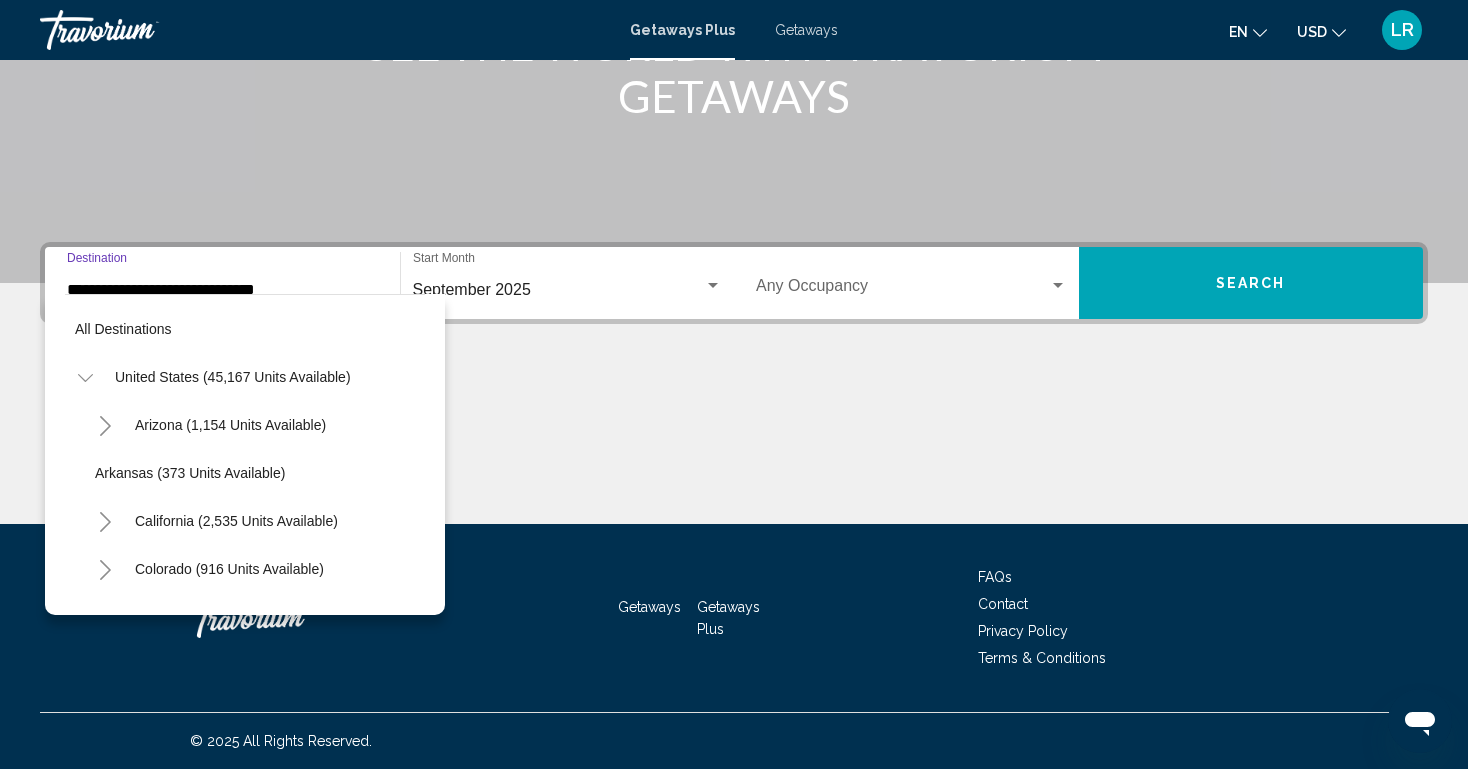 scroll, scrollTop: 215, scrollLeft: 0, axis: vertical 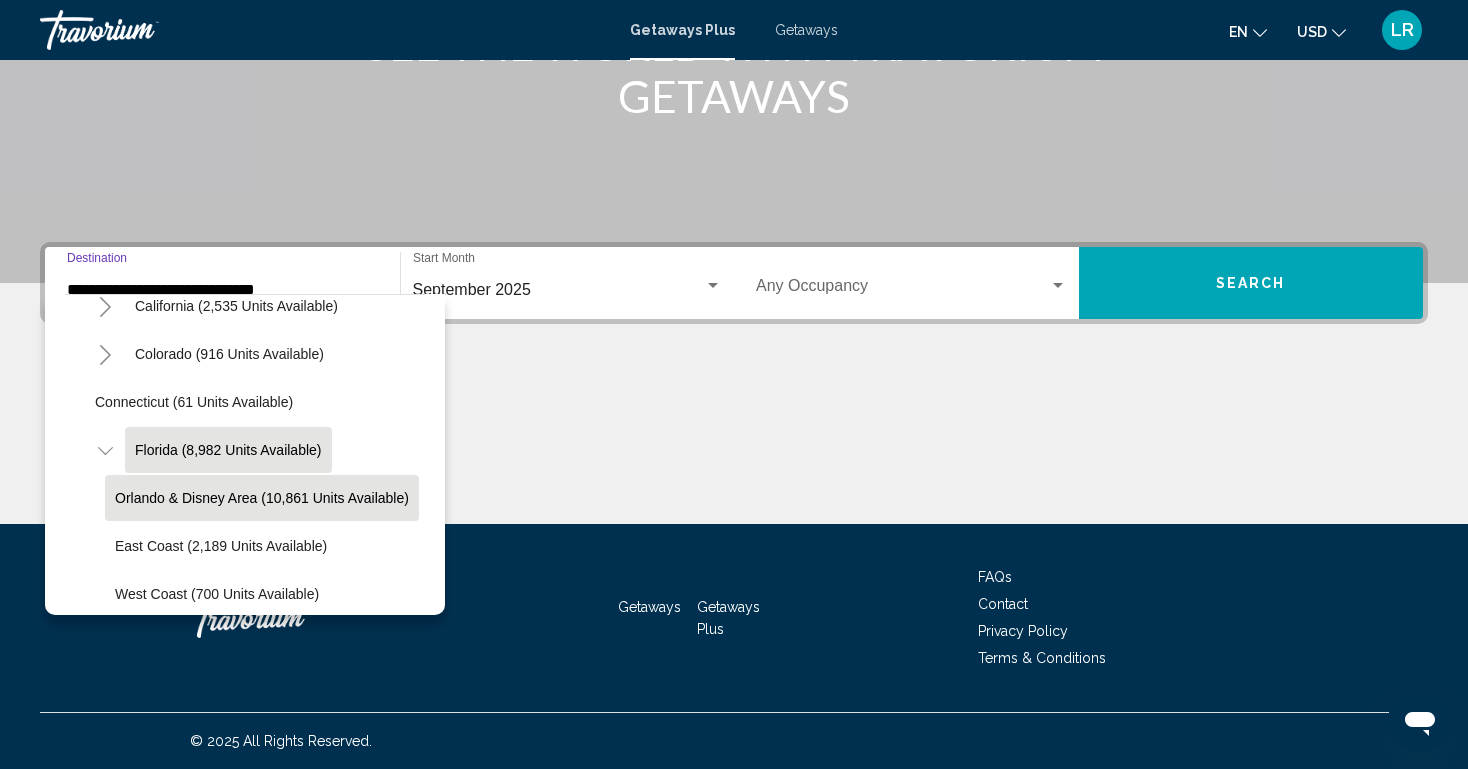 click on "Orlando & Disney Area (10,861 units available)" 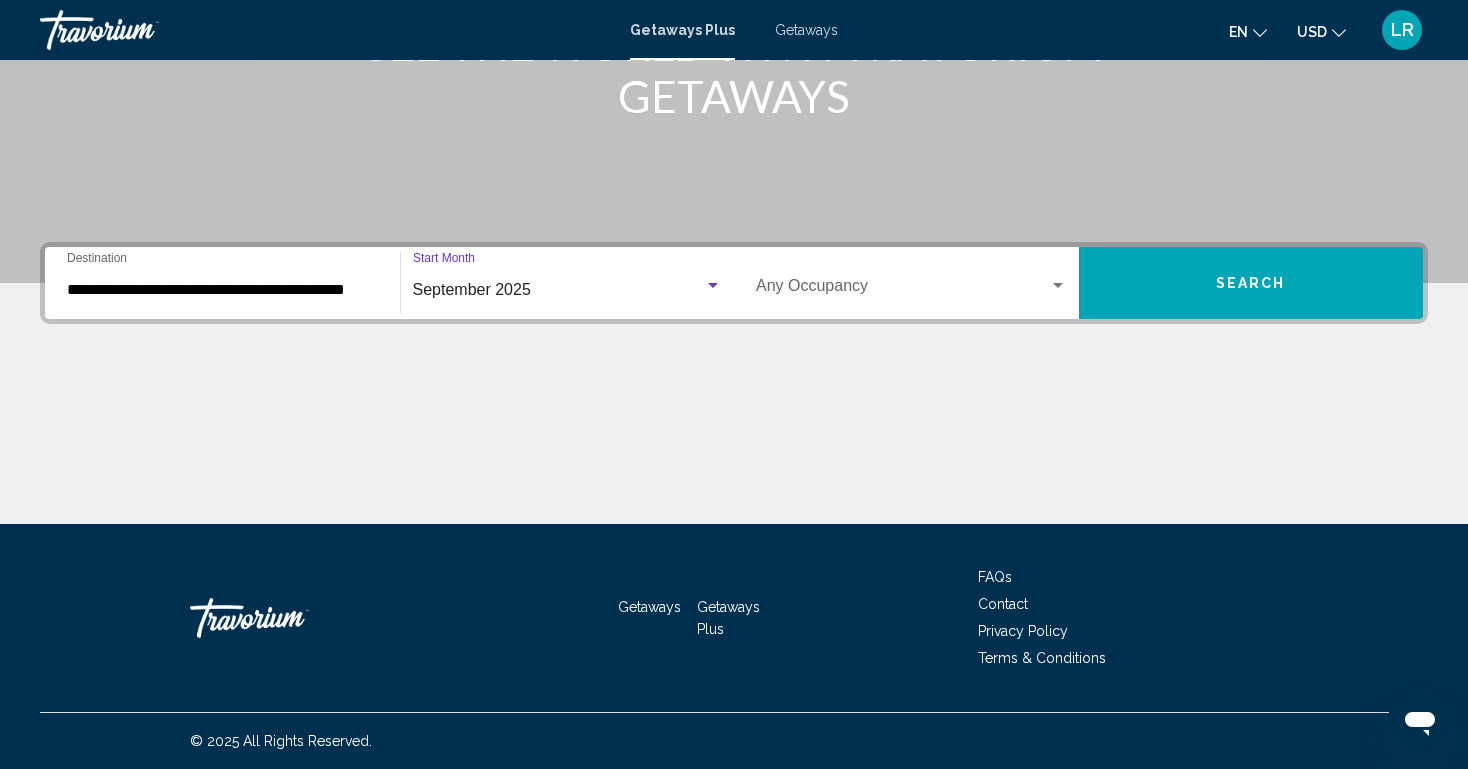 click on "September 2025" at bounding box center [559, 290] 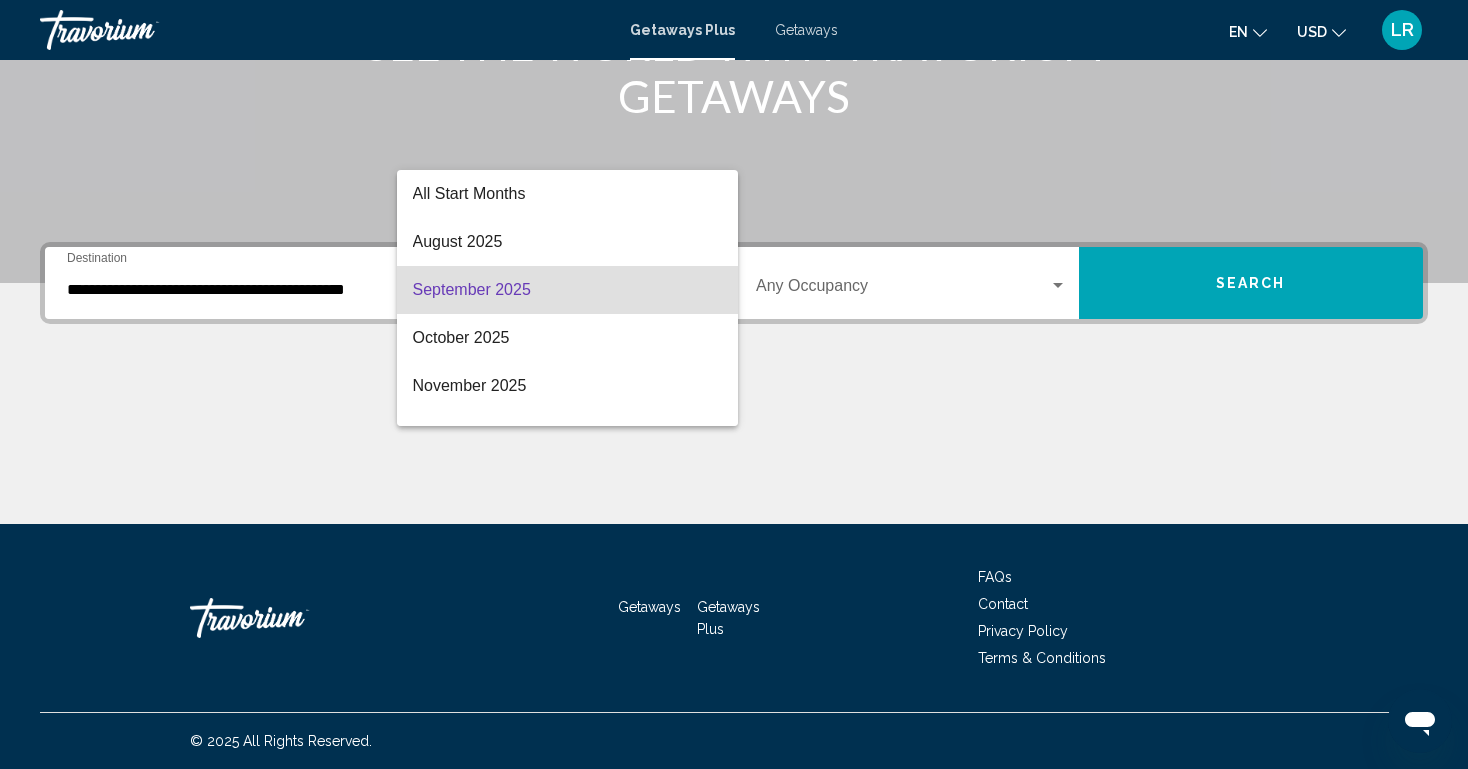 click at bounding box center [734, 384] 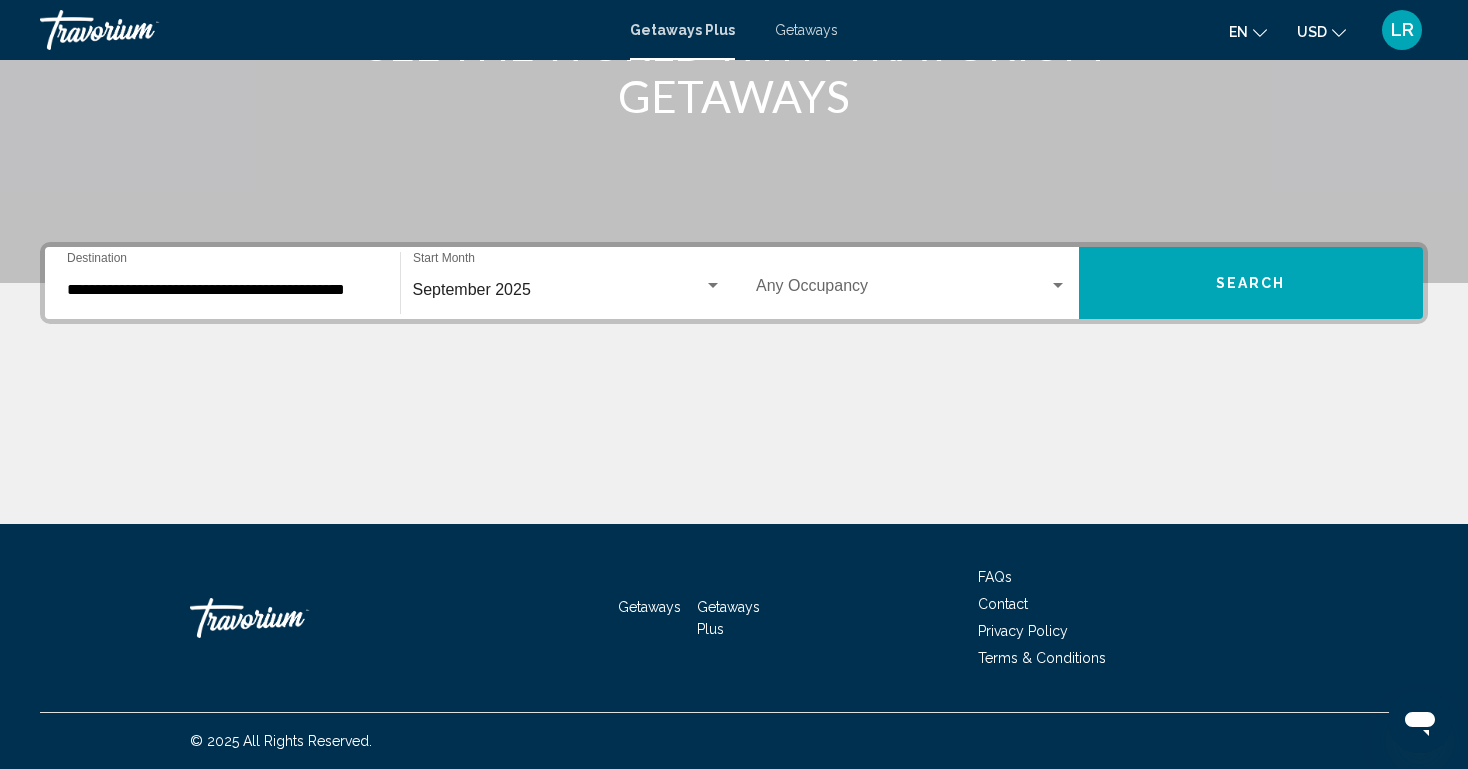 click at bounding box center (902, 290) 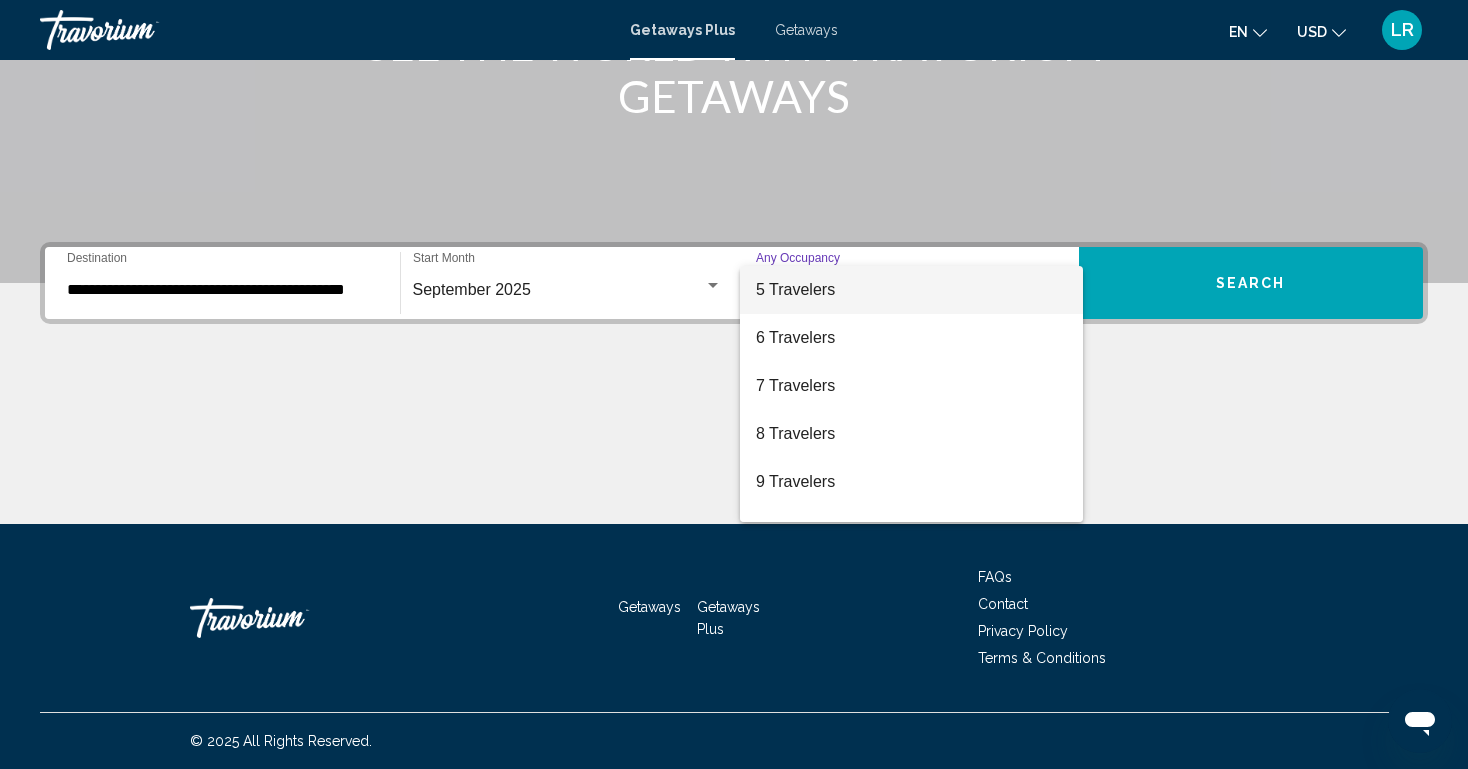 scroll, scrollTop: 194, scrollLeft: 0, axis: vertical 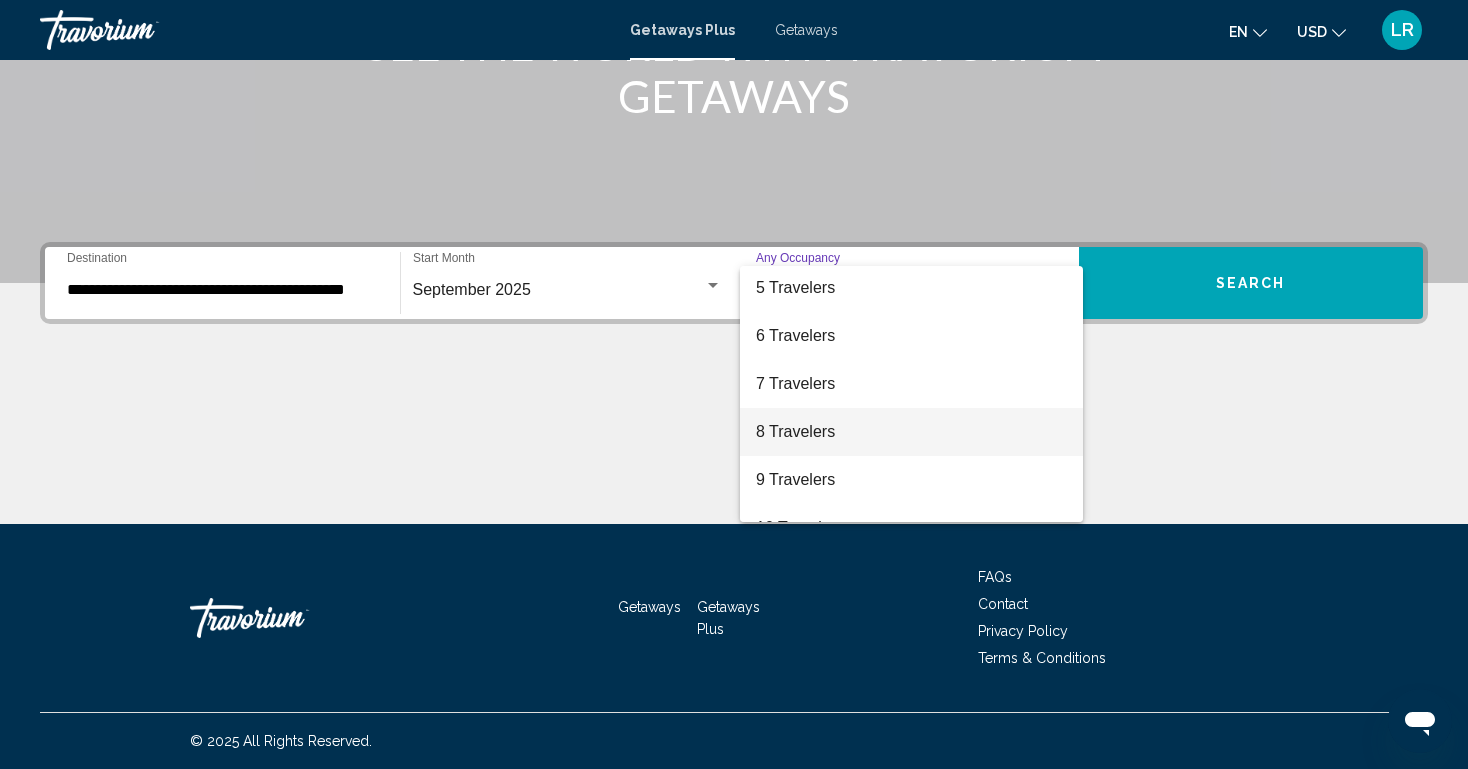 click on "8 Travelers" at bounding box center [911, 432] 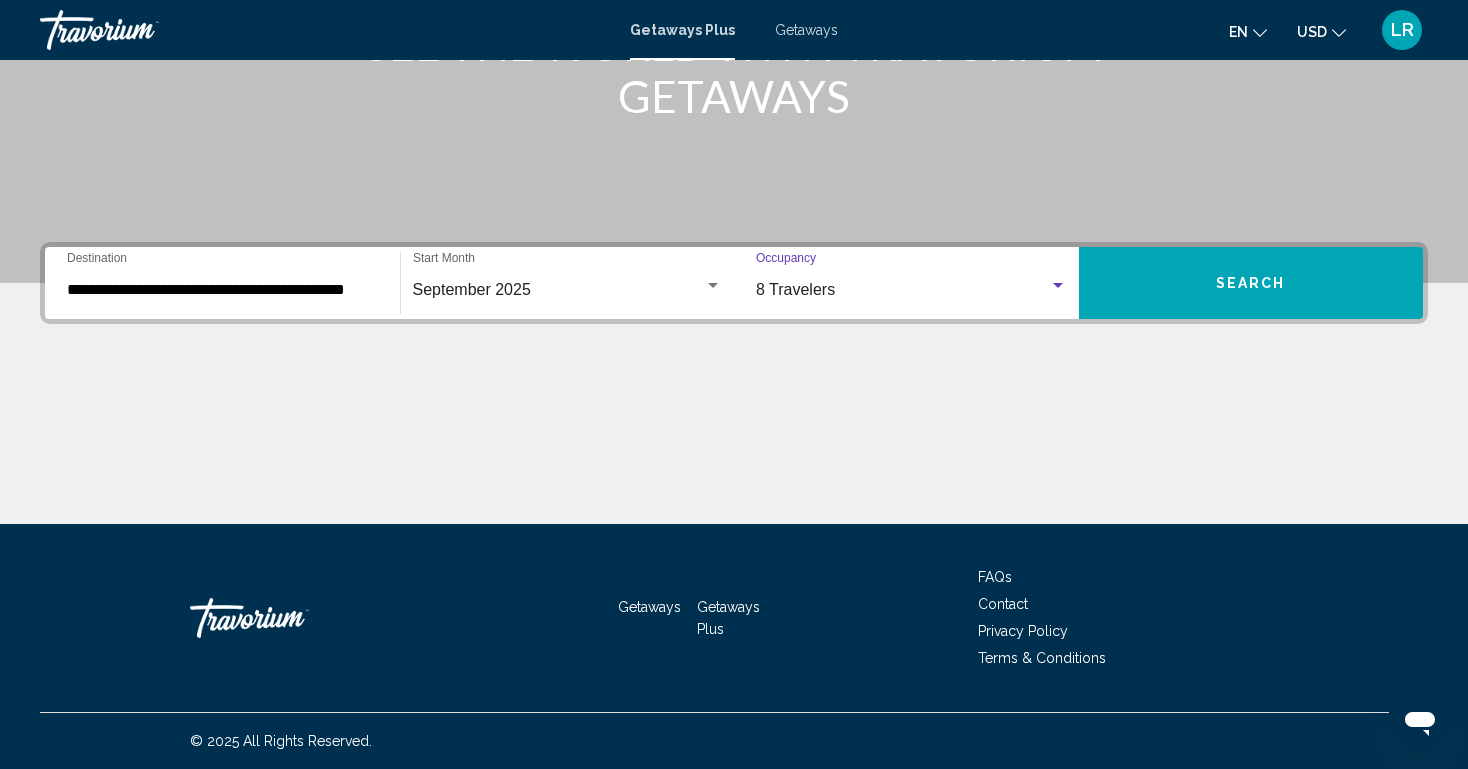 click on "Search" at bounding box center [1251, 283] 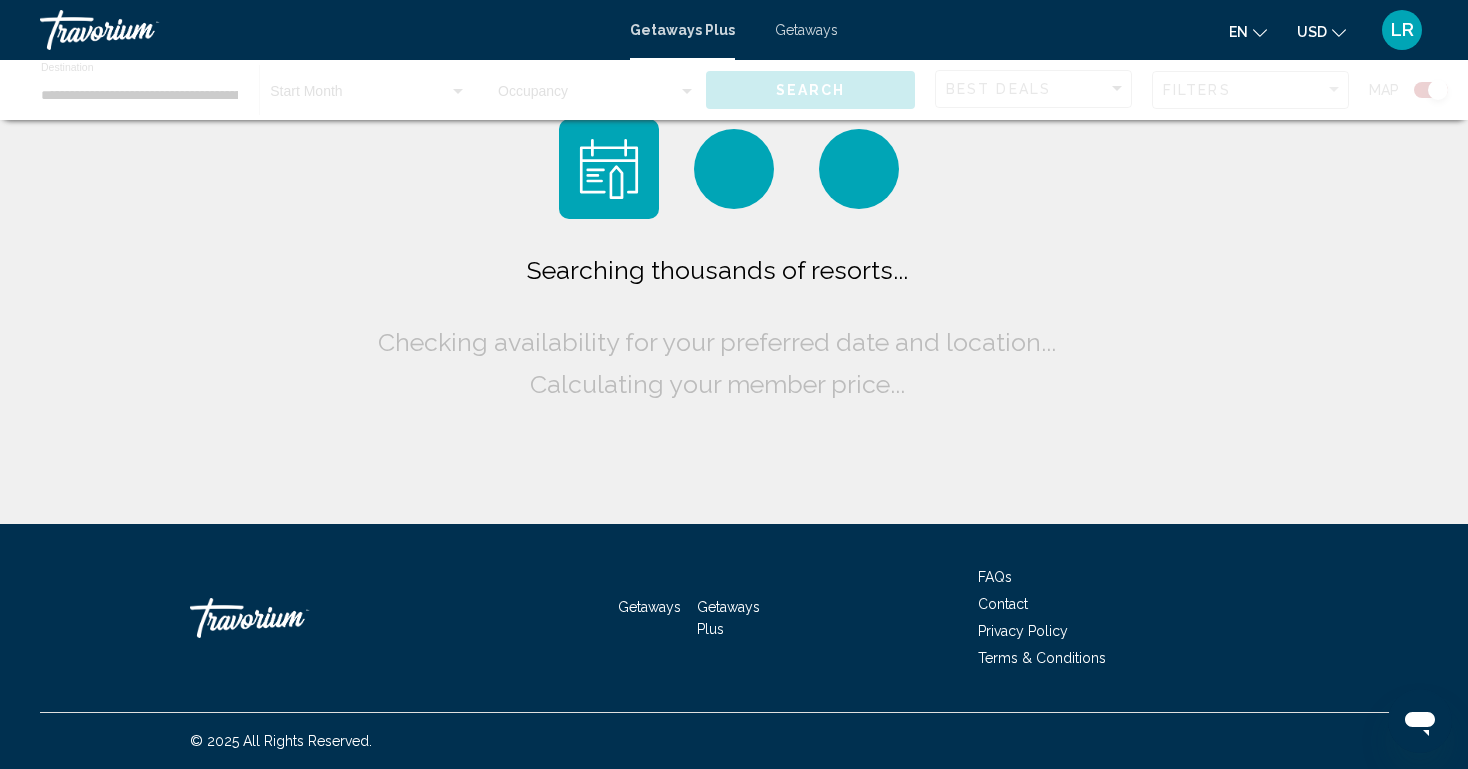 scroll, scrollTop: 0, scrollLeft: 0, axis: both 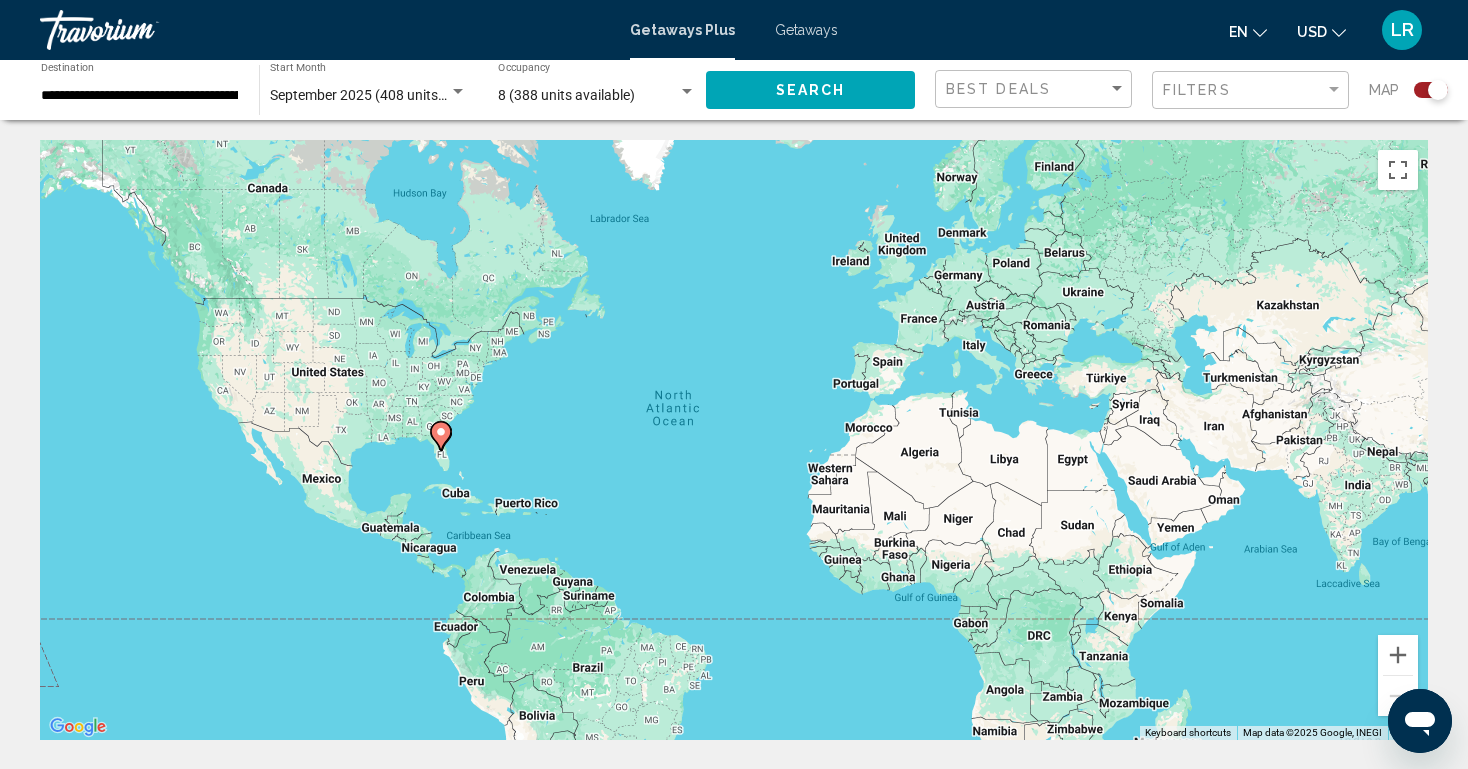 click 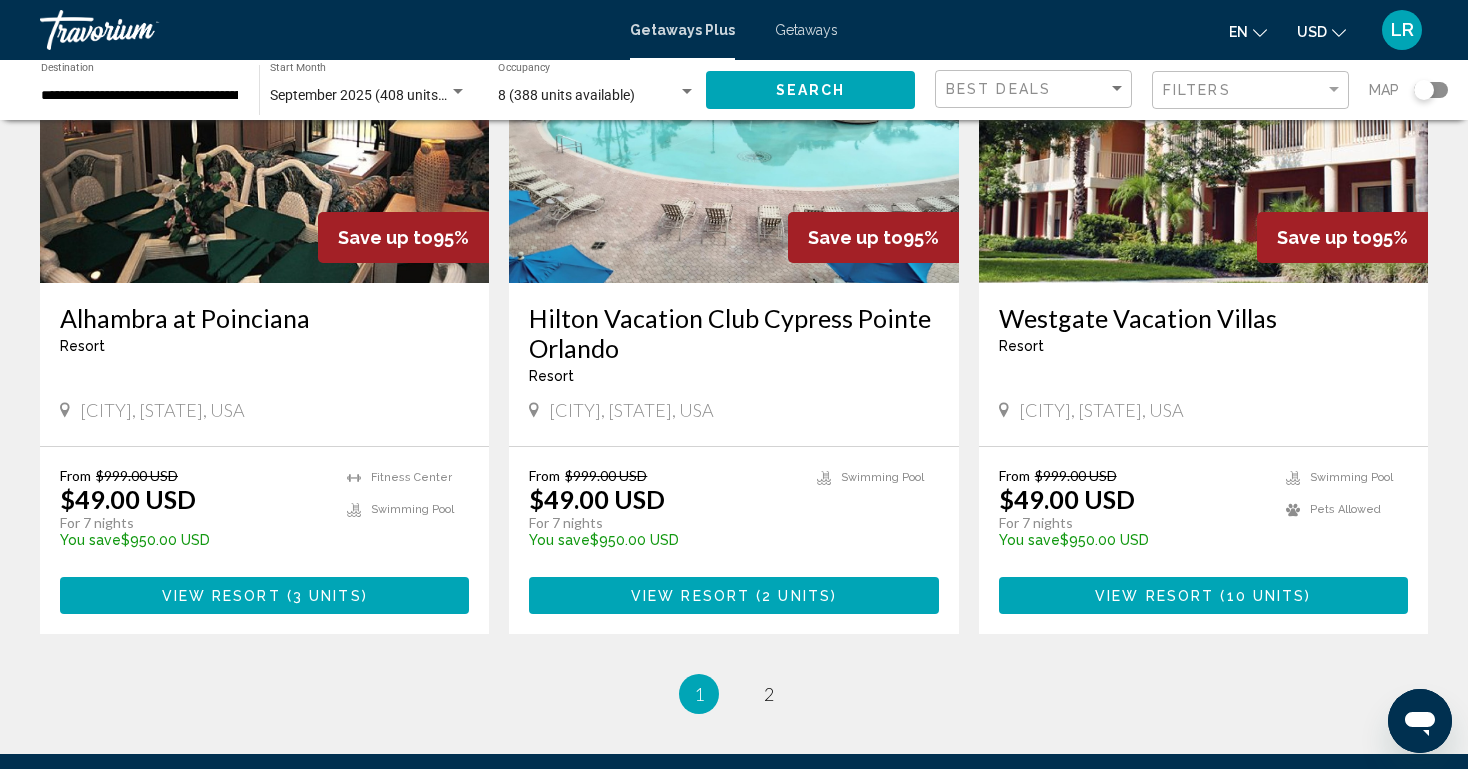 scroll, scrollTop: 2549, scrollLeft: 0, axis: vertical 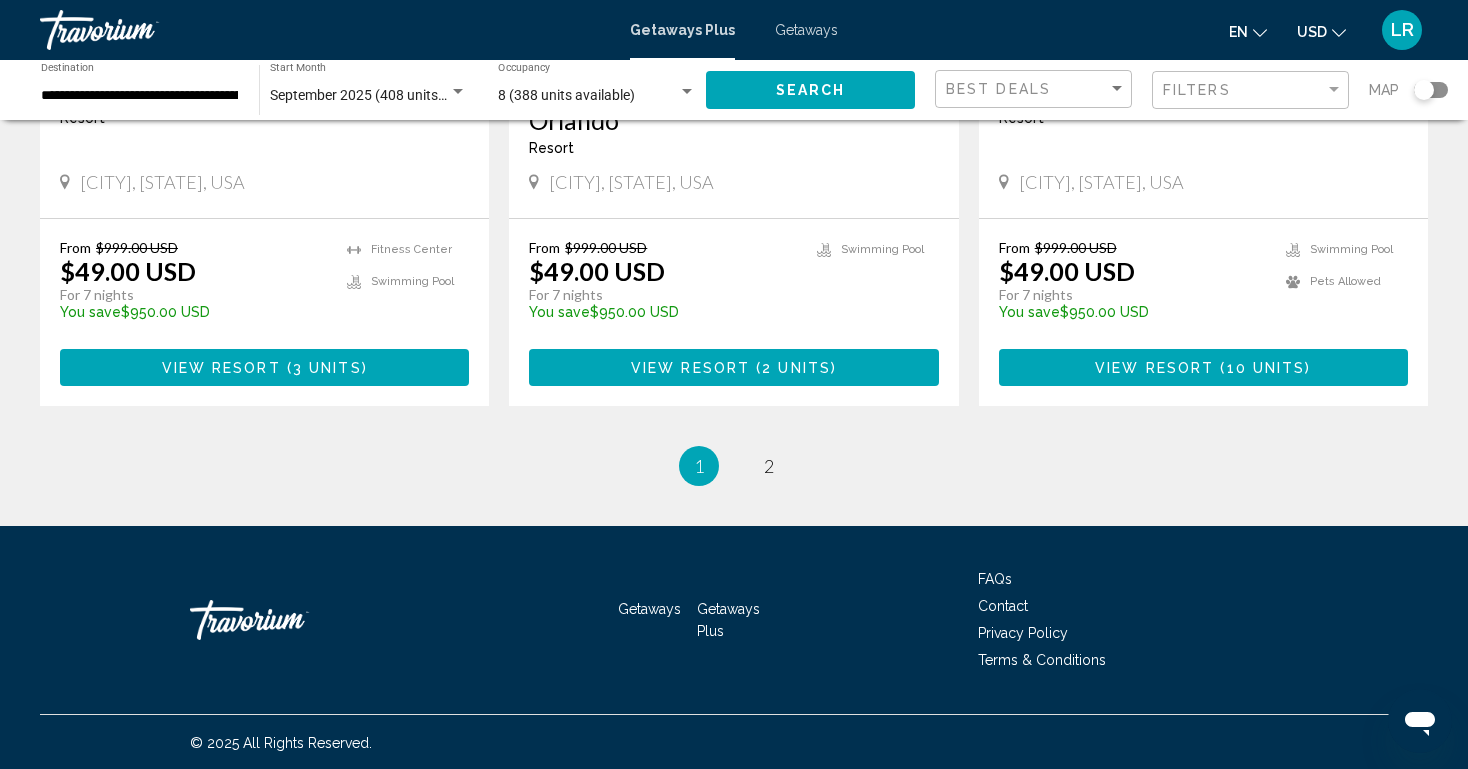 click on "1 / 2  You're on page  1 page  2" at bounding box center (734, 466) 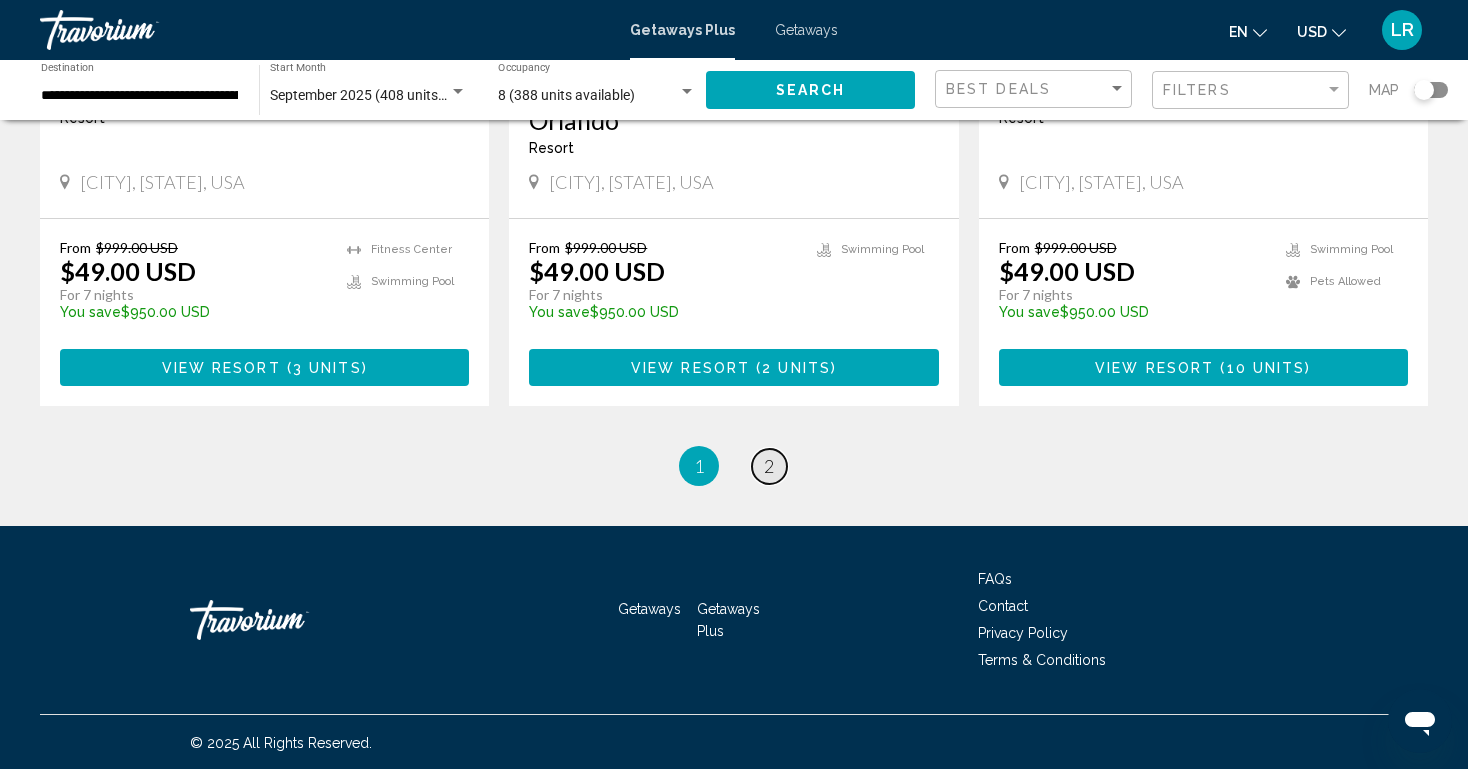 click on "2" at bounding box center [769, 466] 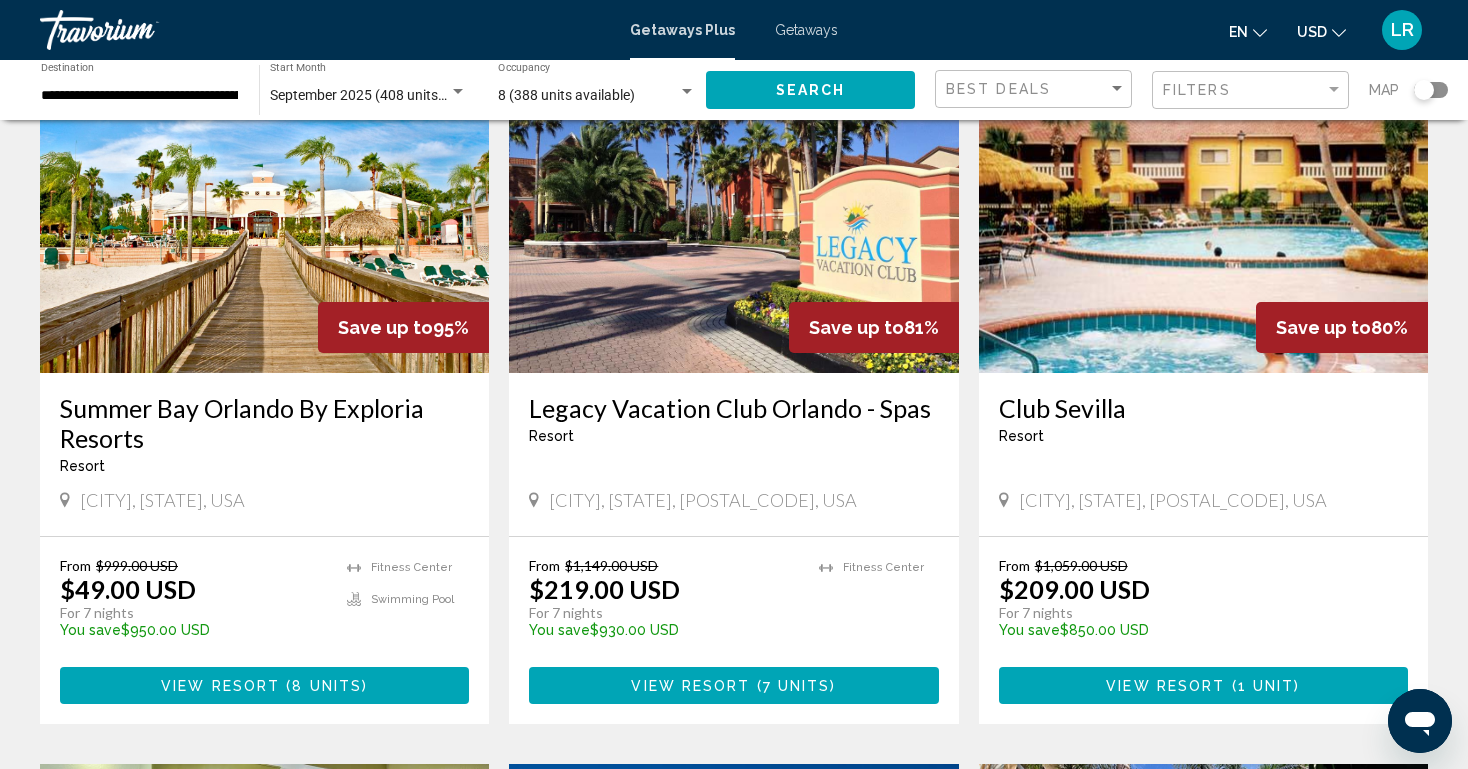 scroll, scrollTop: 0, scrollLeft: 0, axis: both 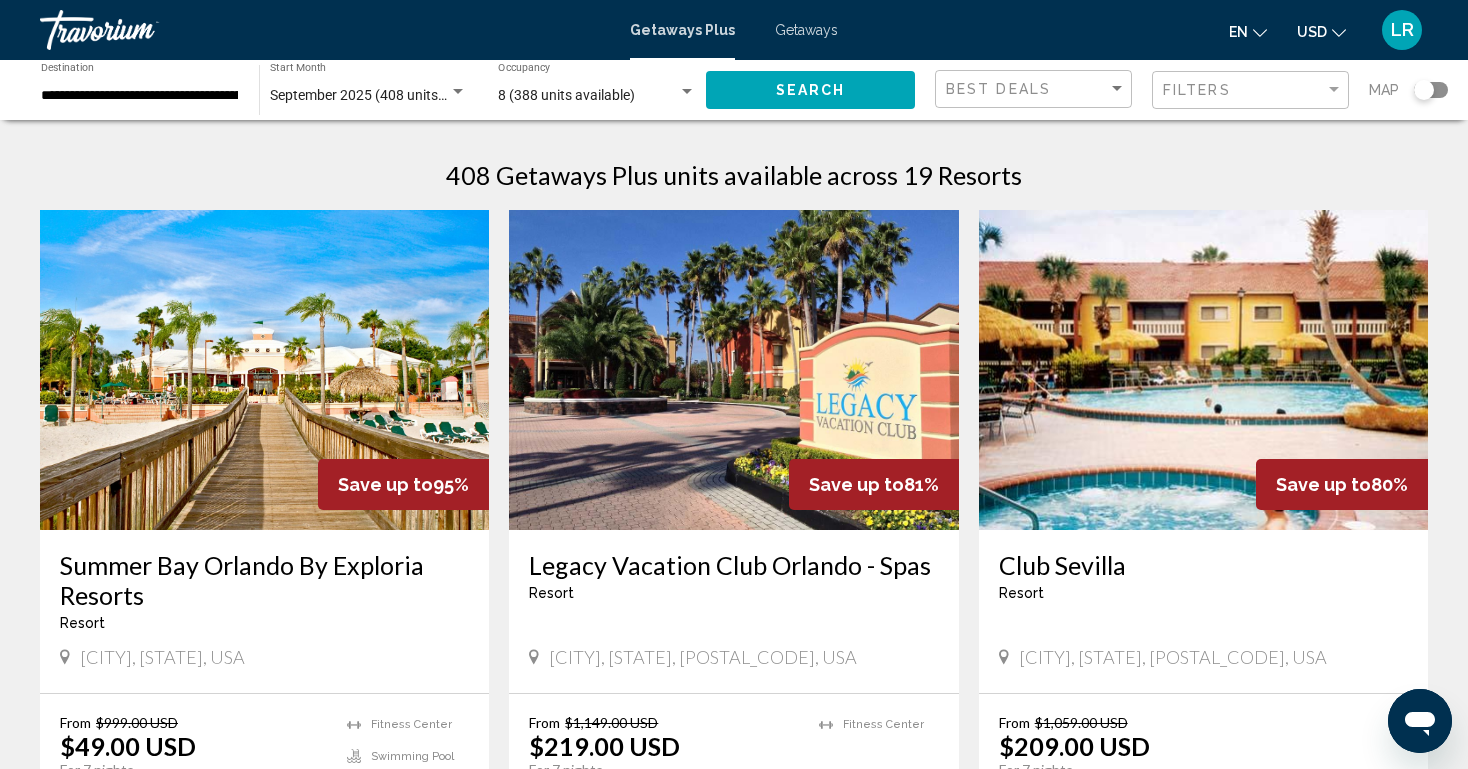 click on "8 (388 units available)" at bounding box center (588, 96) 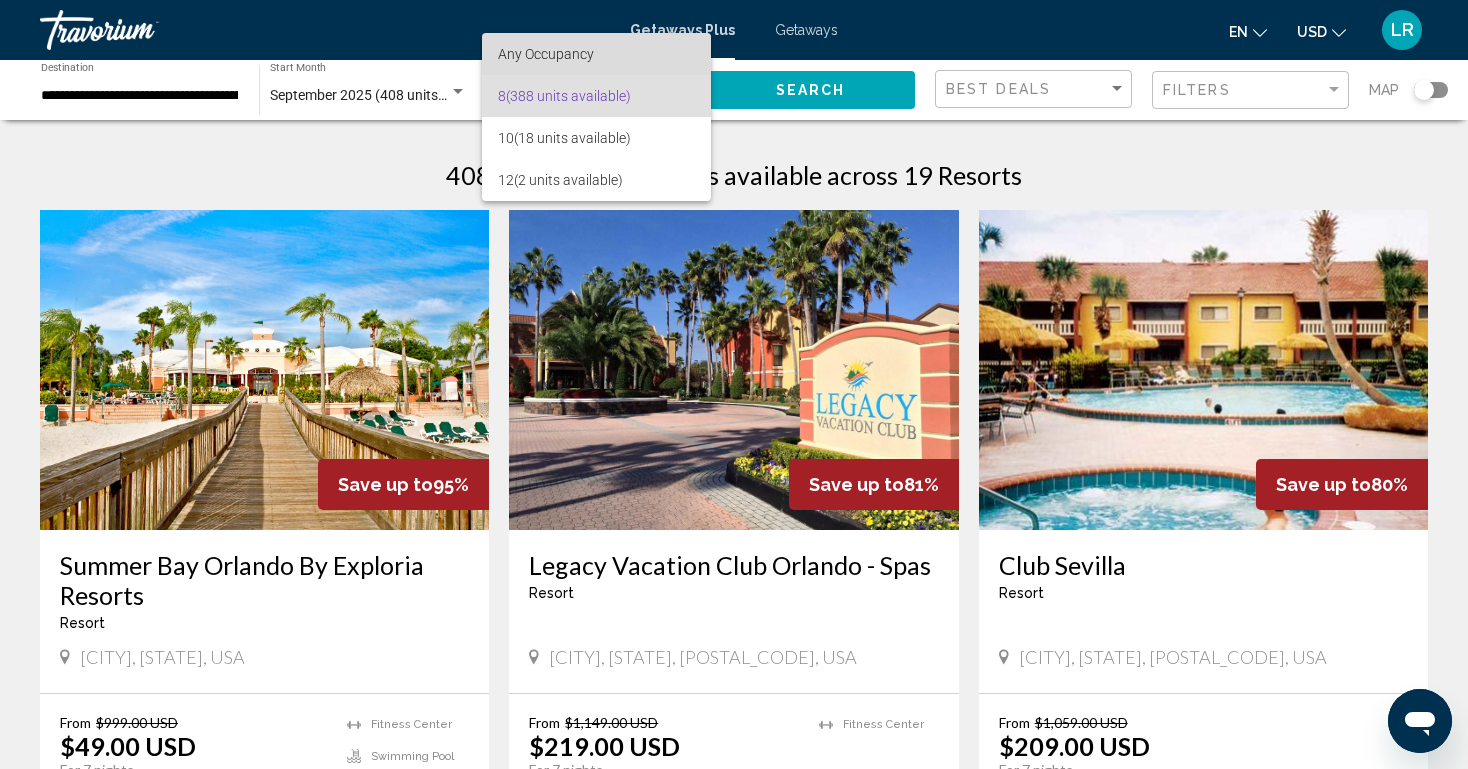 click on "Any Occupancy" at bounding box center (597, 54) 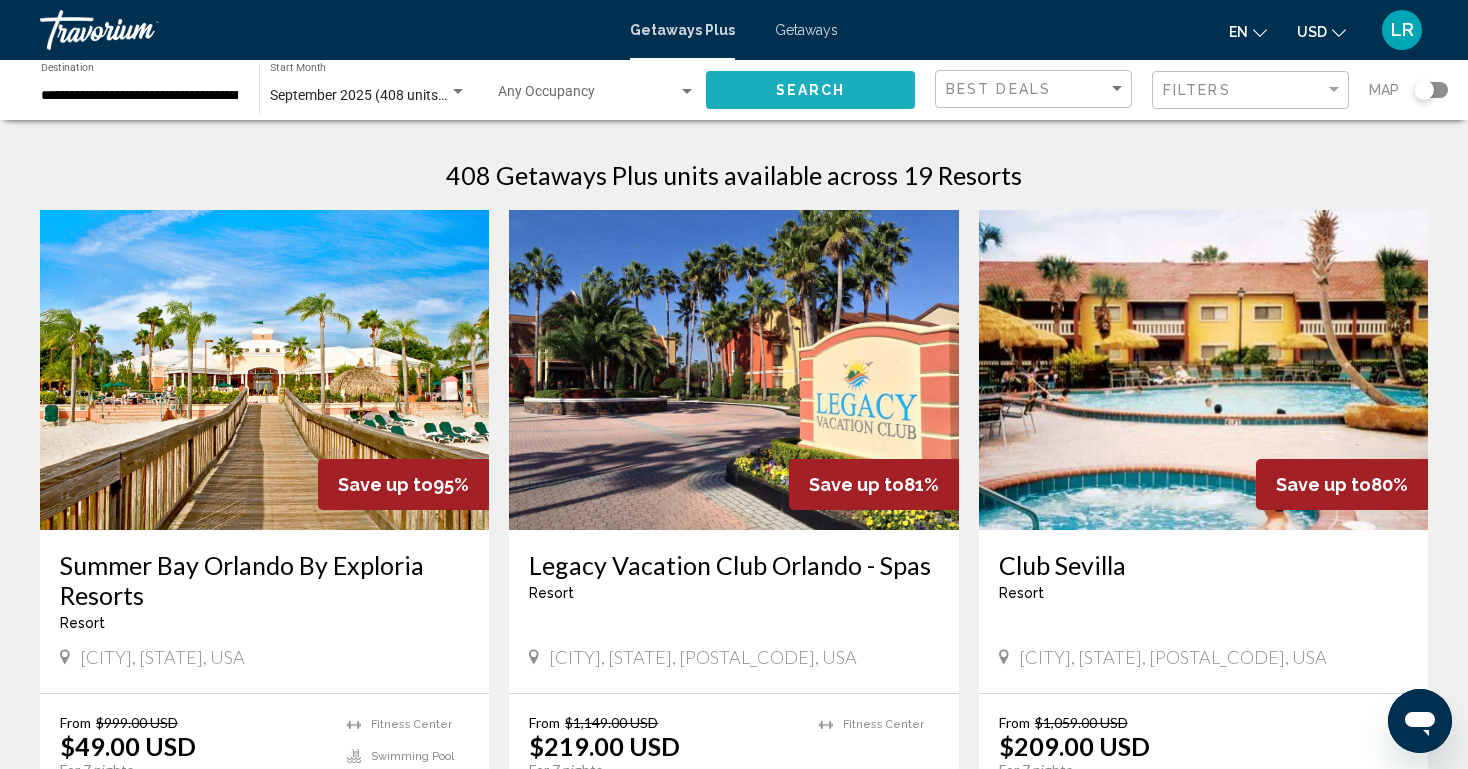click on "Search" 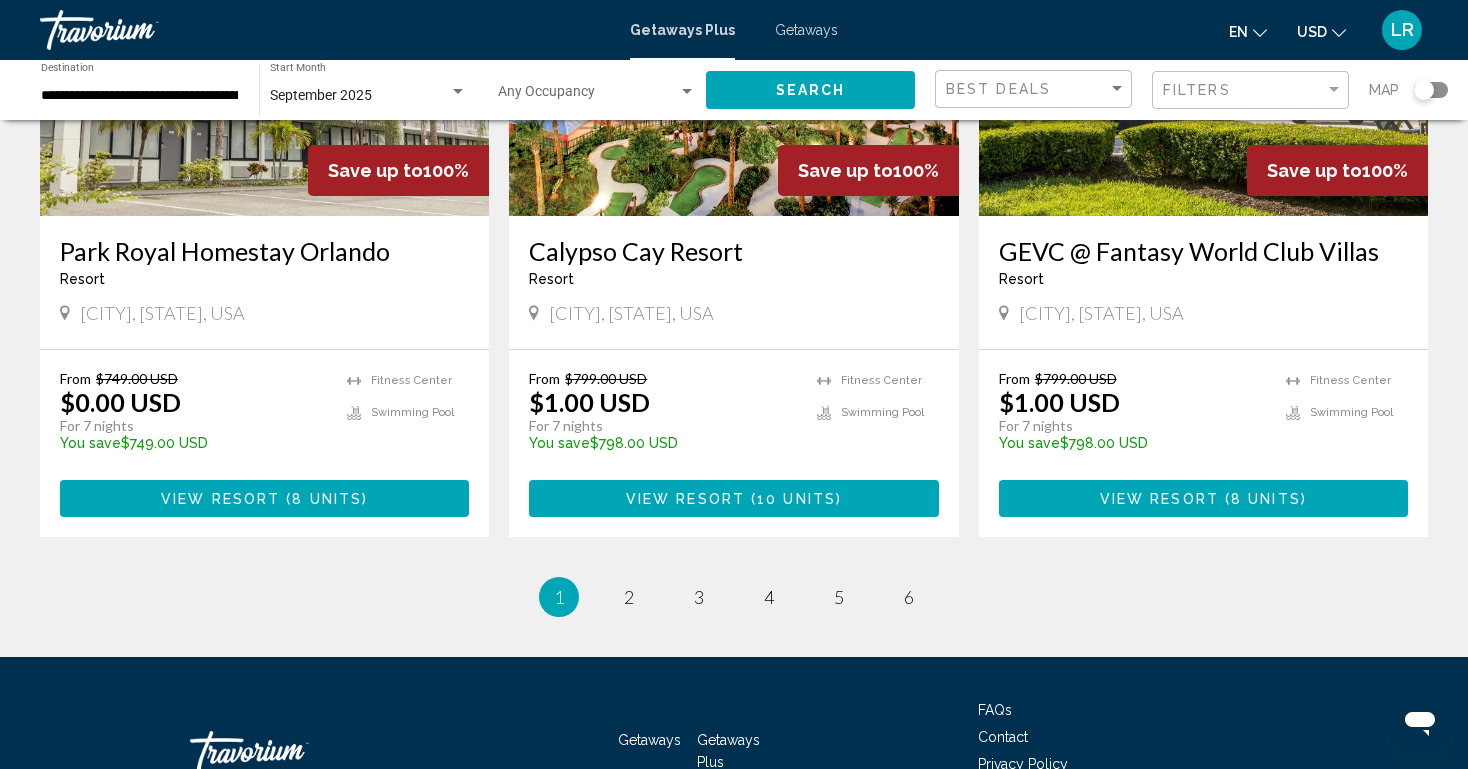 scroll, scrollTop: 2609, scrollLeft: 0, axis: vertical 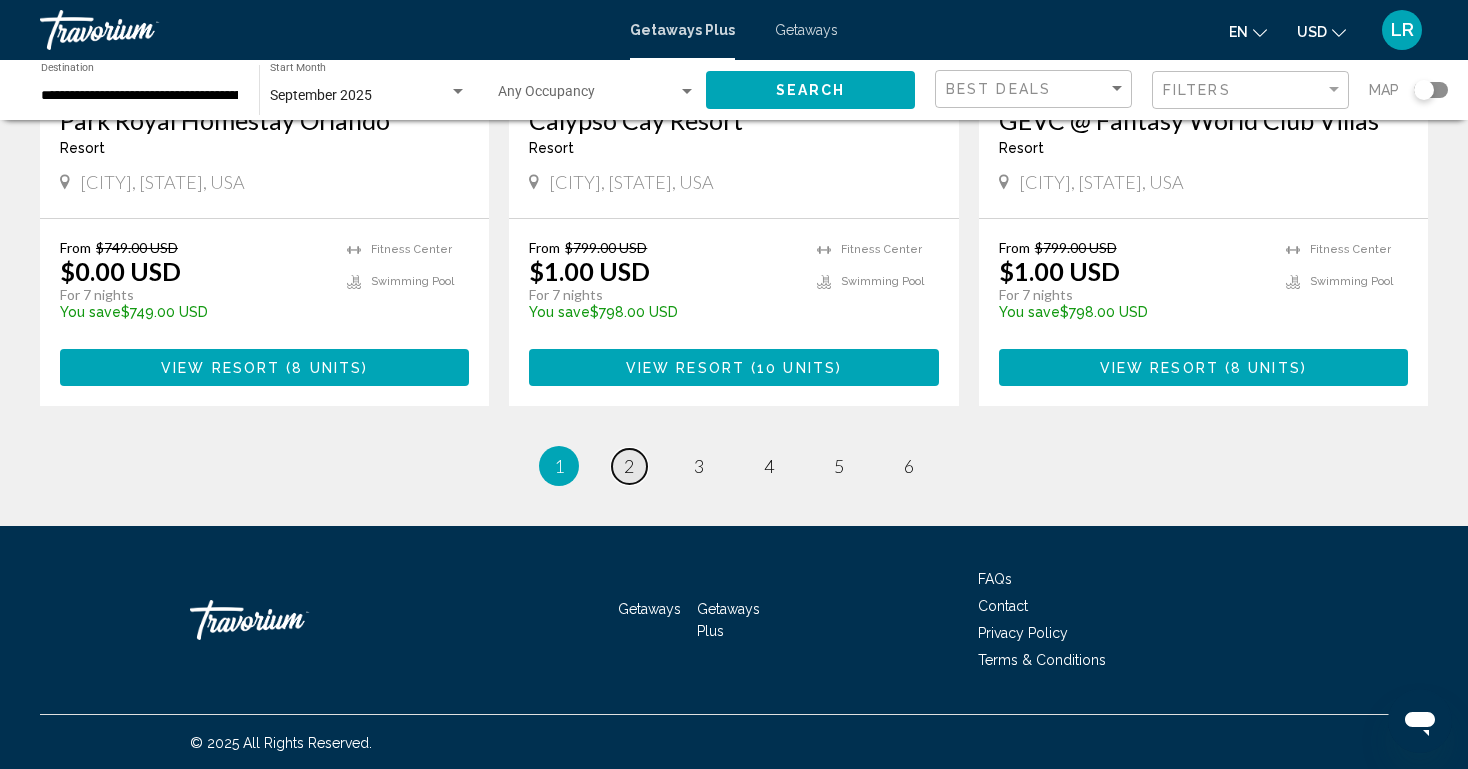 click on "page  2" at bounding box center (629, 466) 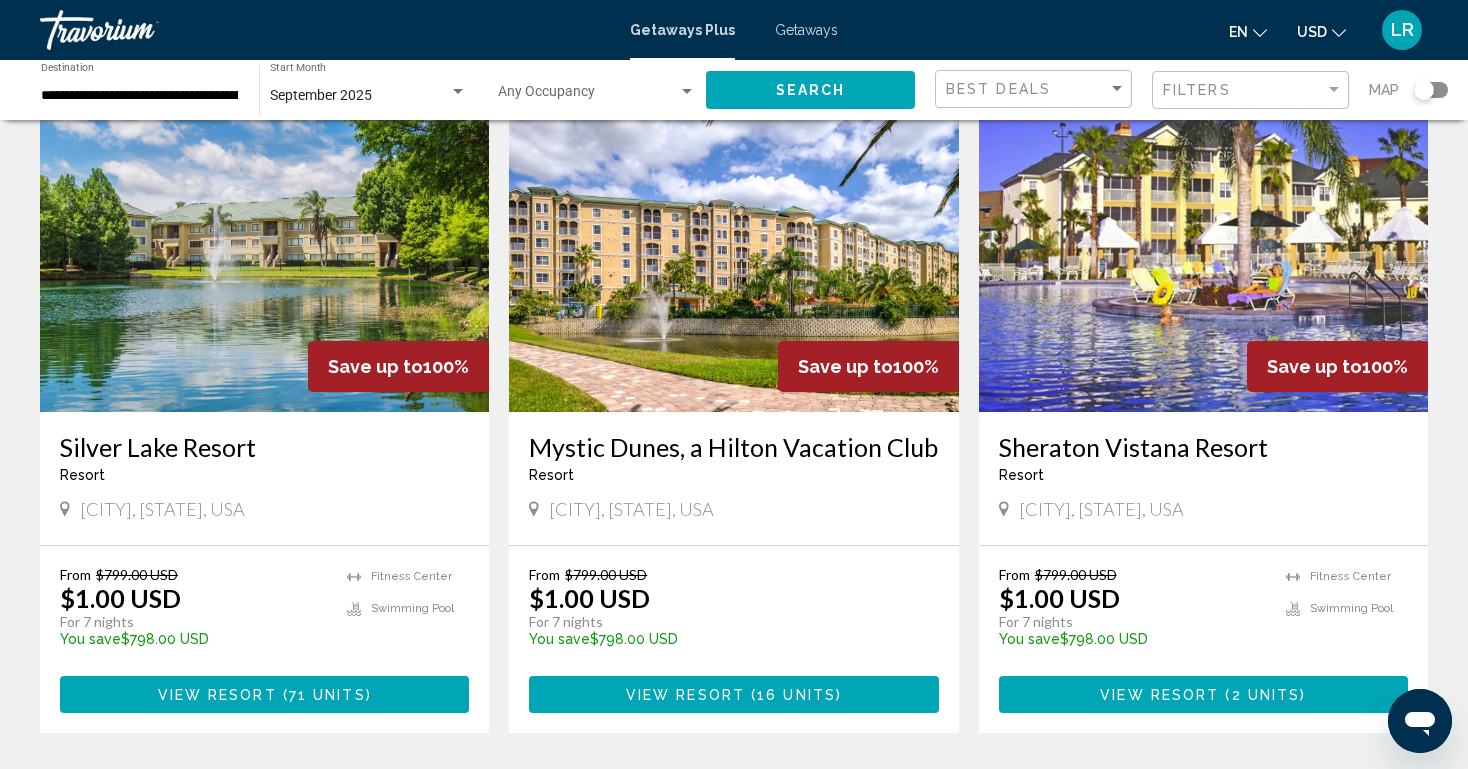 scroll, scrollTop: 2489, scrollLeft: 0, axis: vertical 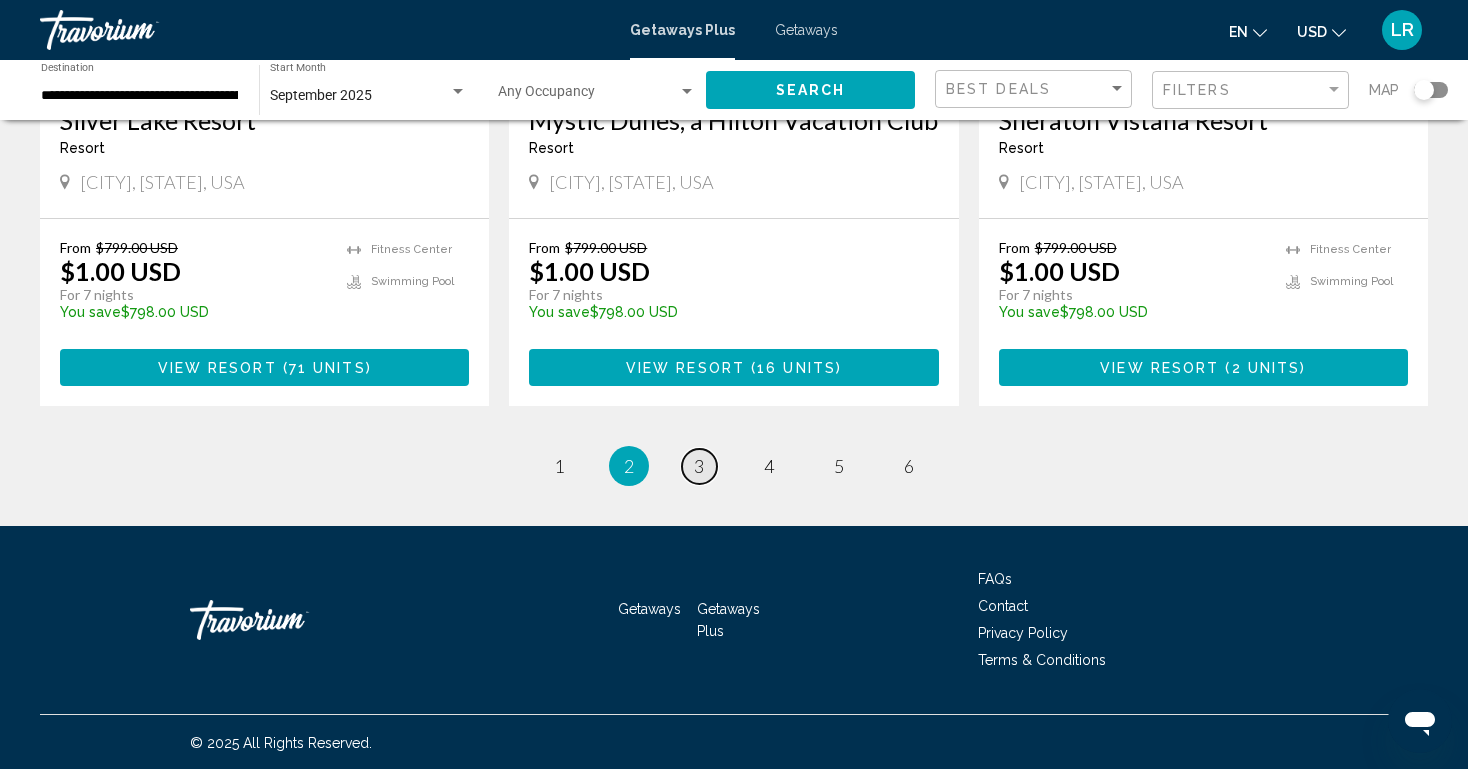 click on "page  3" at bounding box center [699, 466] 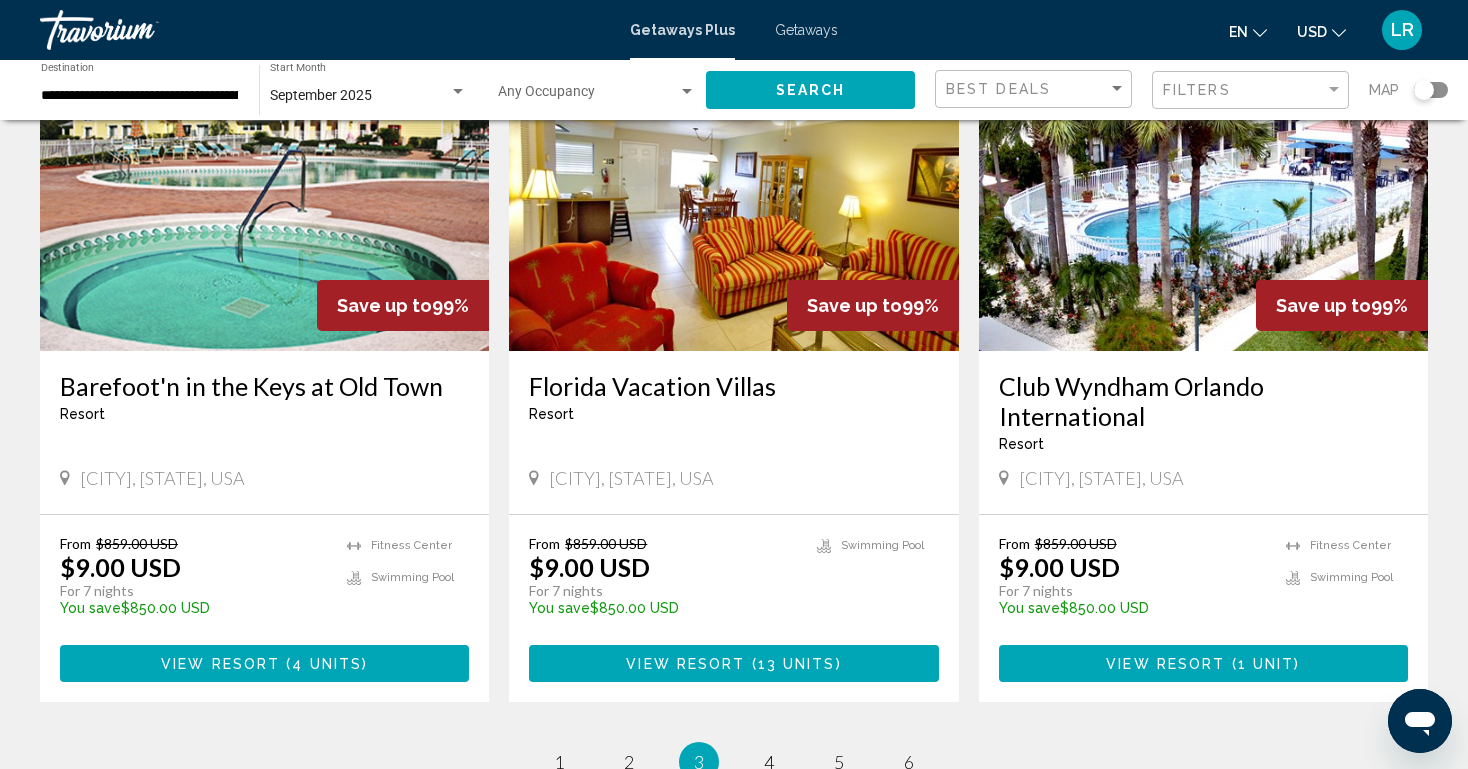 scroll, scrollTop: 2294, scrollLeft: 0, axis: vertical 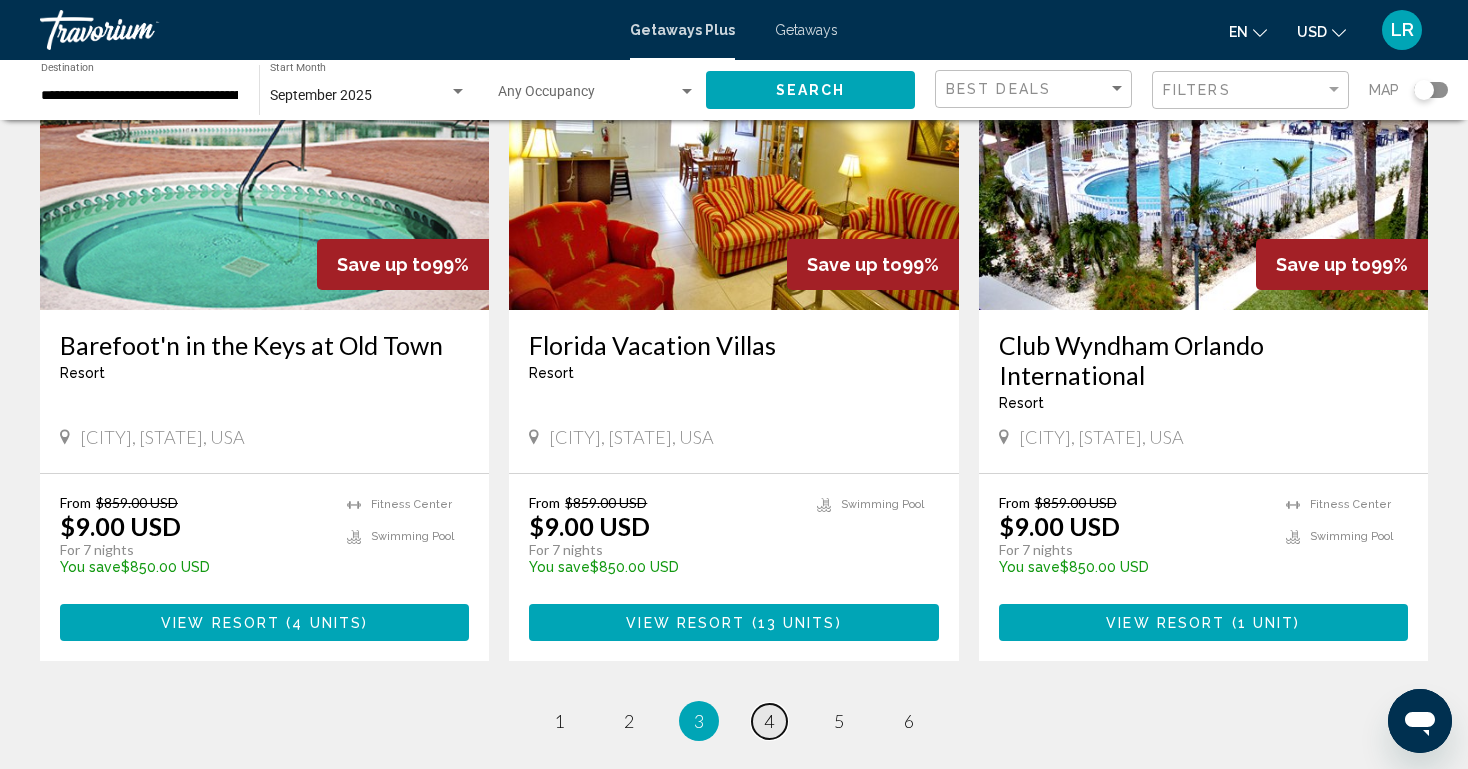 click on "4" at bounding box center [769, 721] 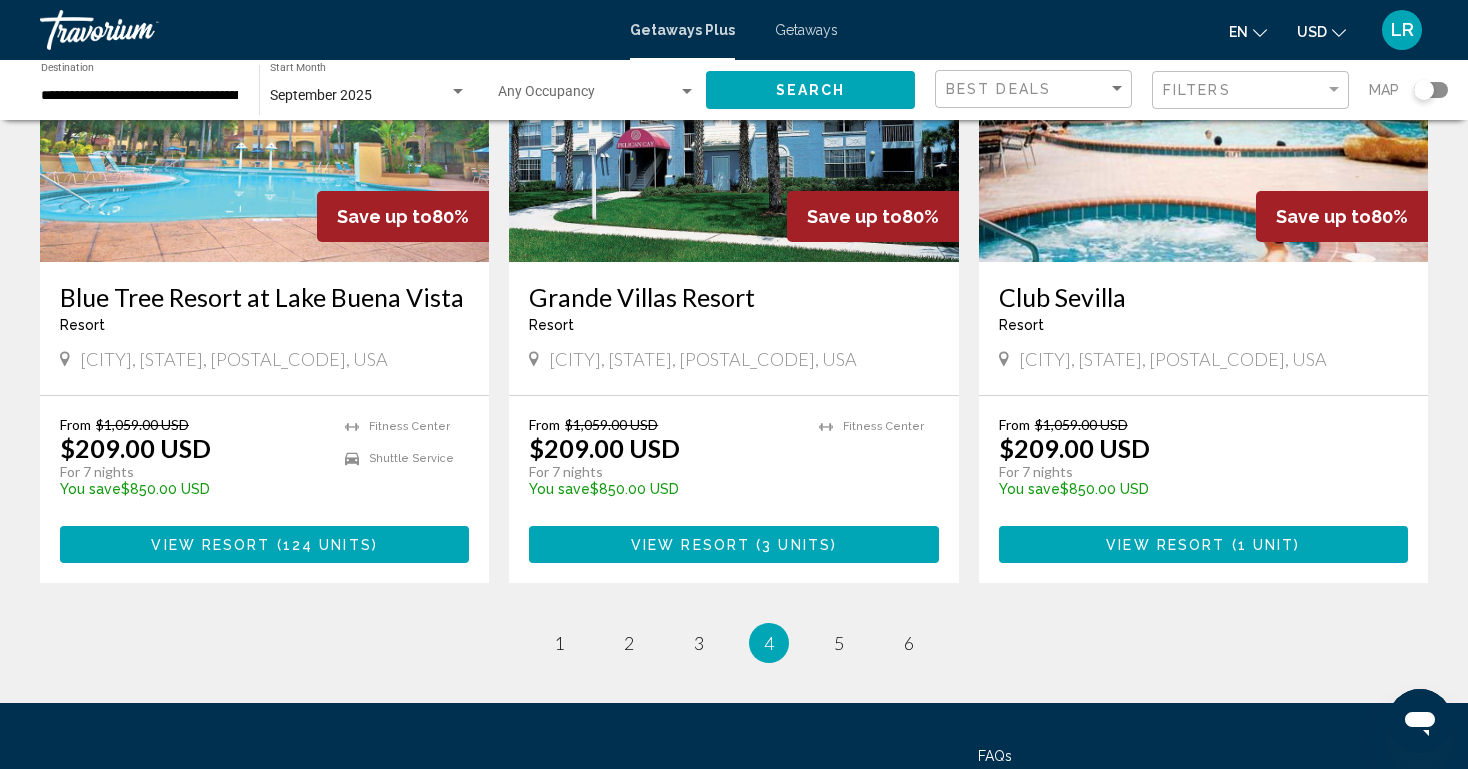 scroll, scrollTop: 2381, scrollLeft: 0, axis: vertical 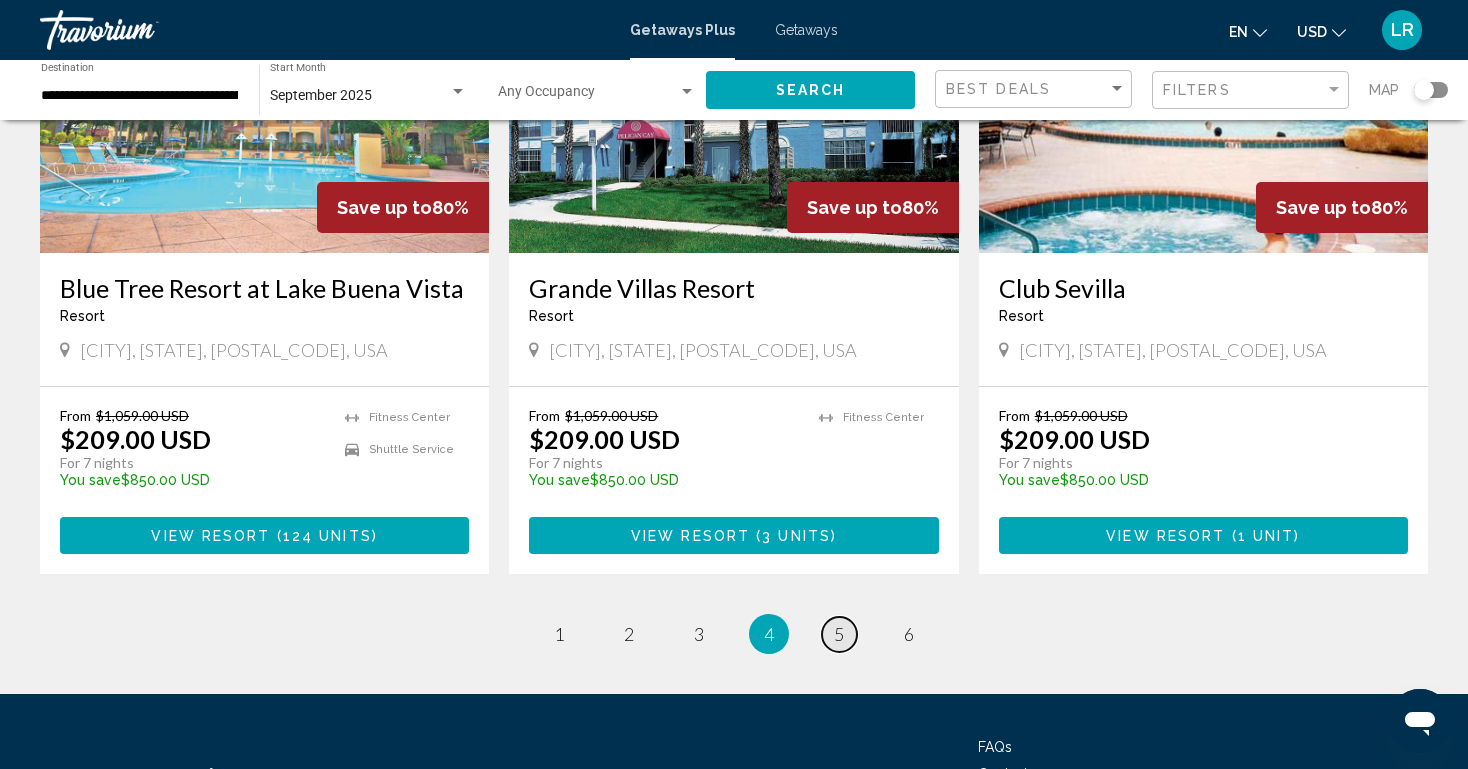 click on "page  5" at bounding box center (839, 634) 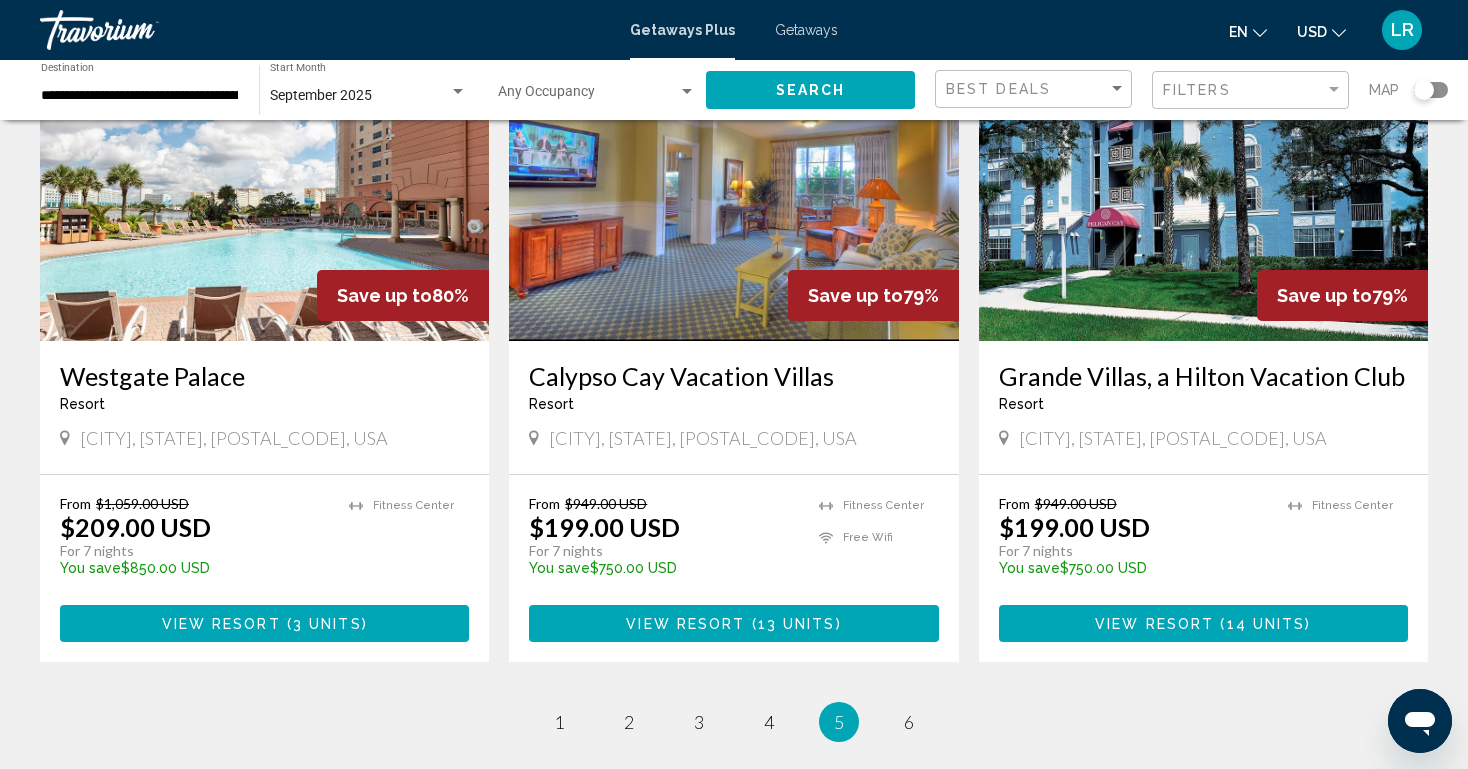 scroll, scrollTop: 2444, scrollLeft: 0, axis: vertical 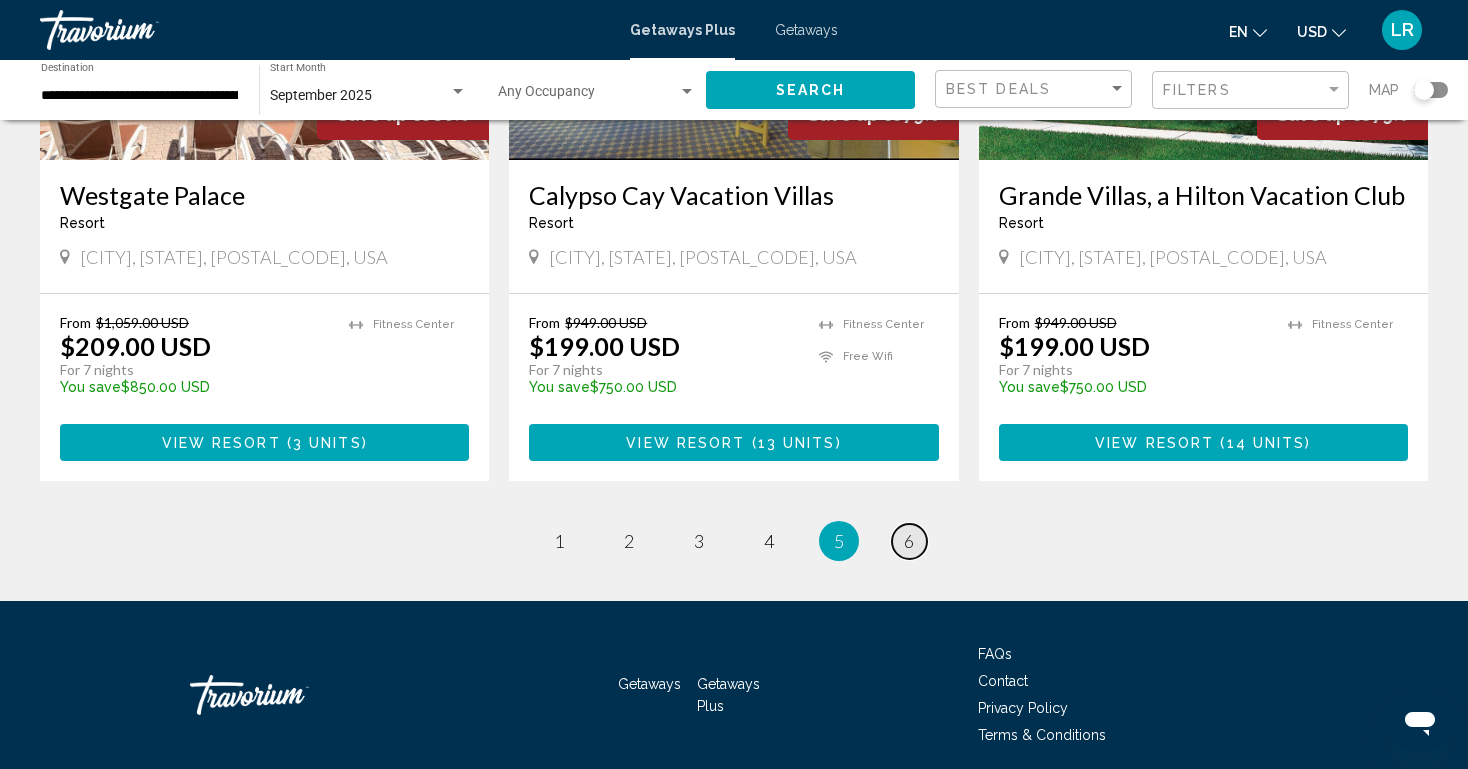 click on "page  6" at bounding box center [909, 541] 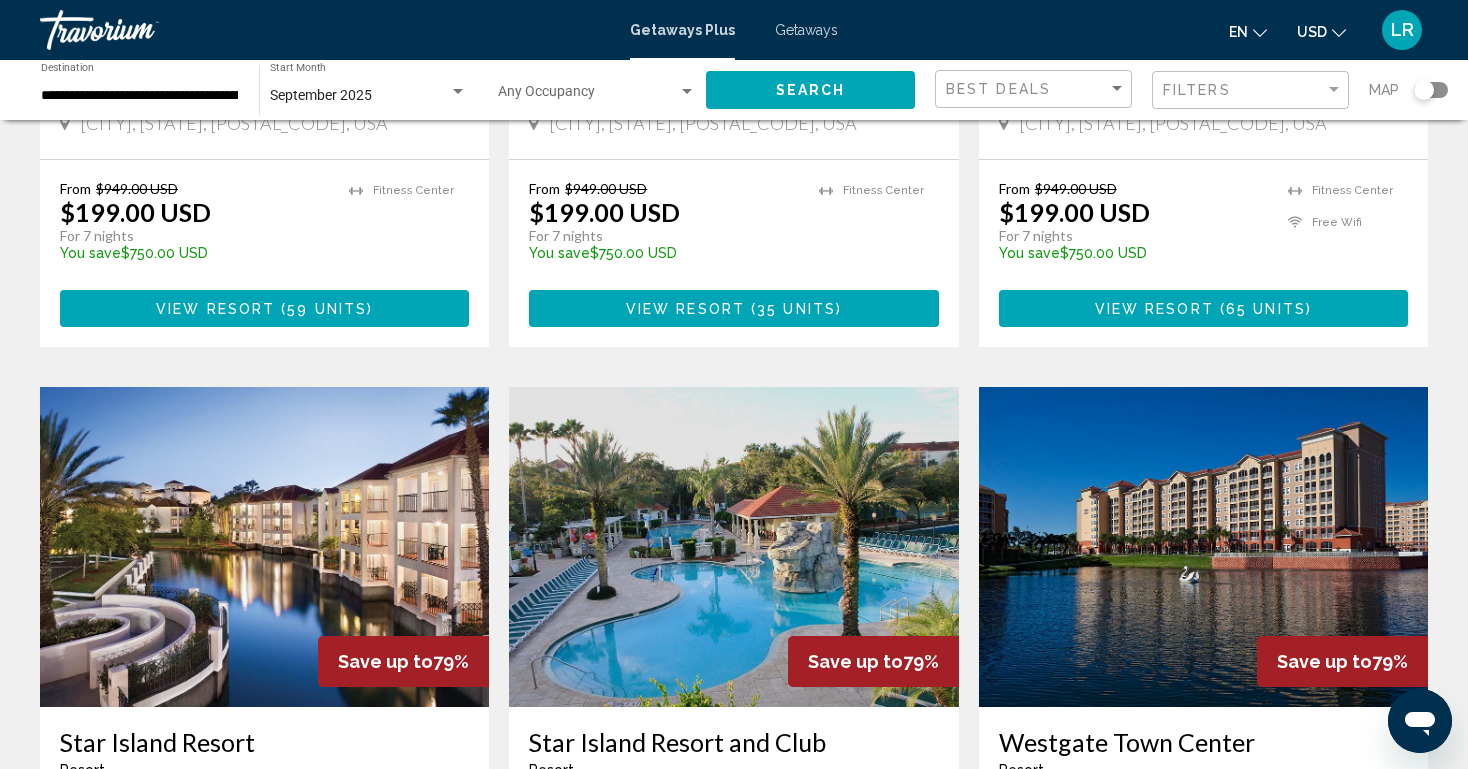 scroll, scrollTop: 375, scrollLeft: 0, axis: vertical 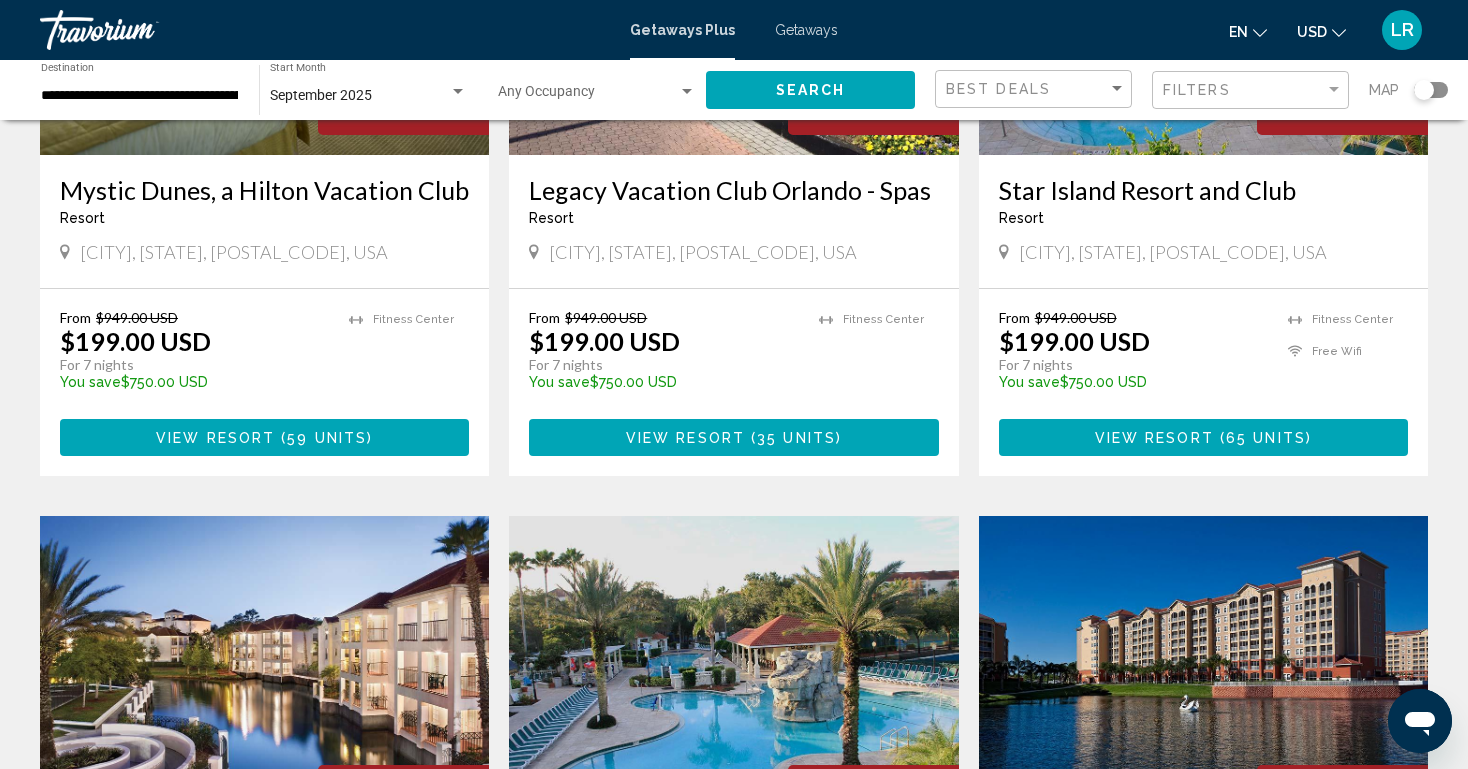 click on "**********" at bounding box center (140, 96) 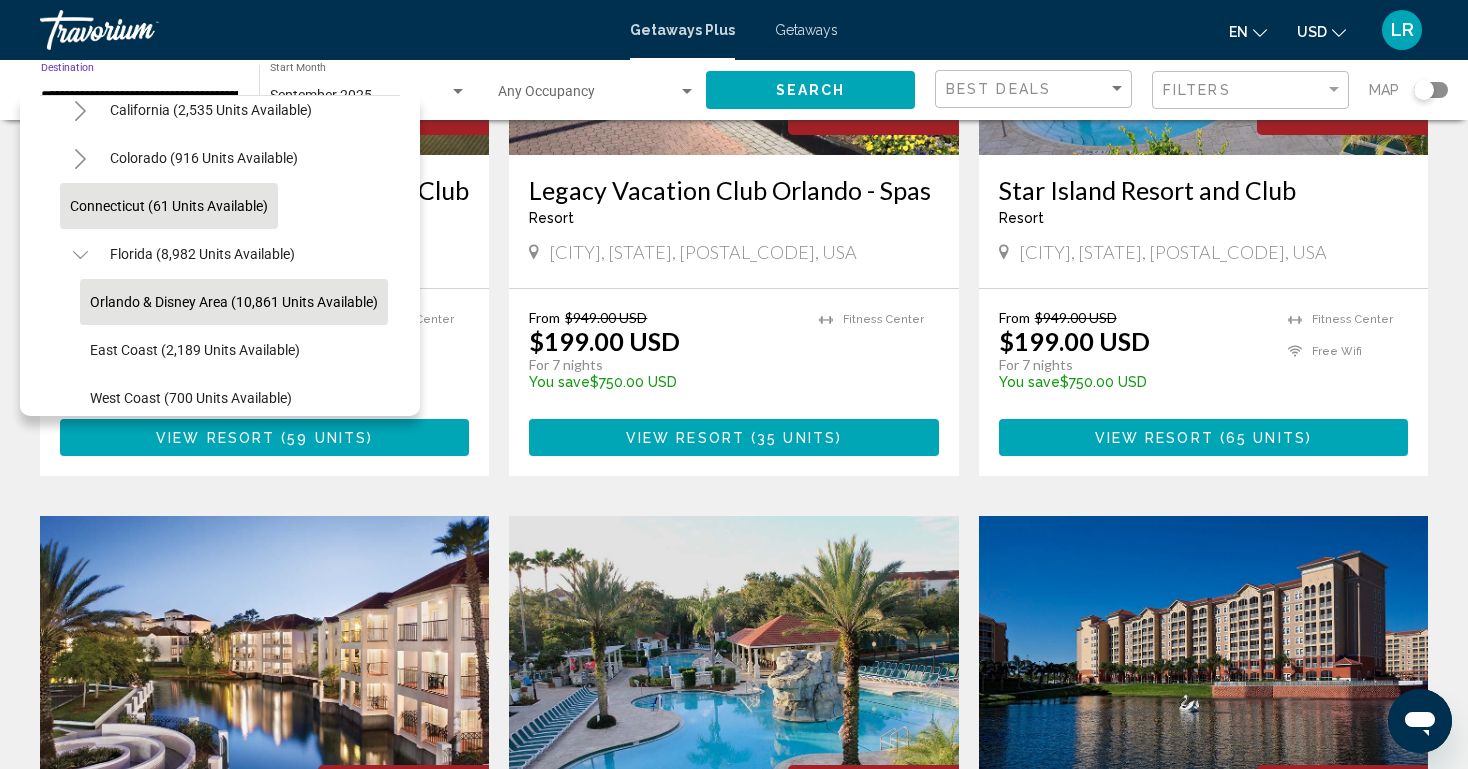 scroll, scrollTop: 226, scrollLeft: 0, axis: vertical 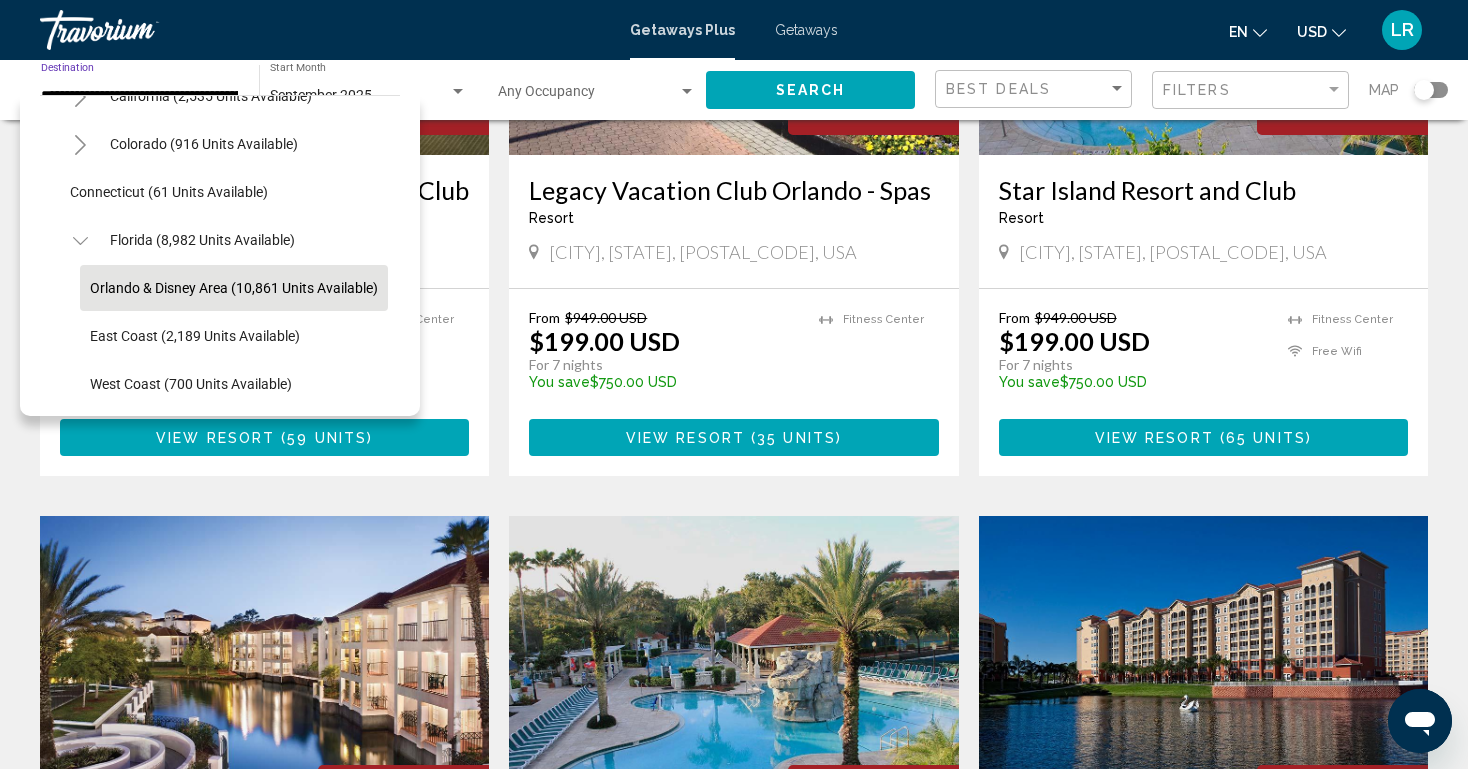 click on "Save up to  79%   Mystic Dunes, a Hilton Vacation Club  Resort  -  This is an adults only resort
[CITY], [STATE], [POSTAL_CODE], USA From $949.00 USD $199.00 USD For 7 nights You save  $750.00 USD   temp  2
Fitness Center View Resort    ( 59 units )  Save up to  79%   Legacy Vacation Club Orlando - Spas  Resort  -  This is an adults only resort
[CITY], [STATE], [POSTAL_CODE], USA From $949.00 USD $199.00 USD For 7 nights You save  $750.00 USD   temp  4
Fitness Center View Resort    ( 35 units )  Save up to  79%   Star Island Resort and Club  Resort  -  This is an adults only resort
[CITY], [STATE], [POSTAL_CODE], USA From $949.00 USD $199.00 USD For 7 nights You save  $750.00 USD   temp  2
Fitness Center" at bounding box center [734, 857] 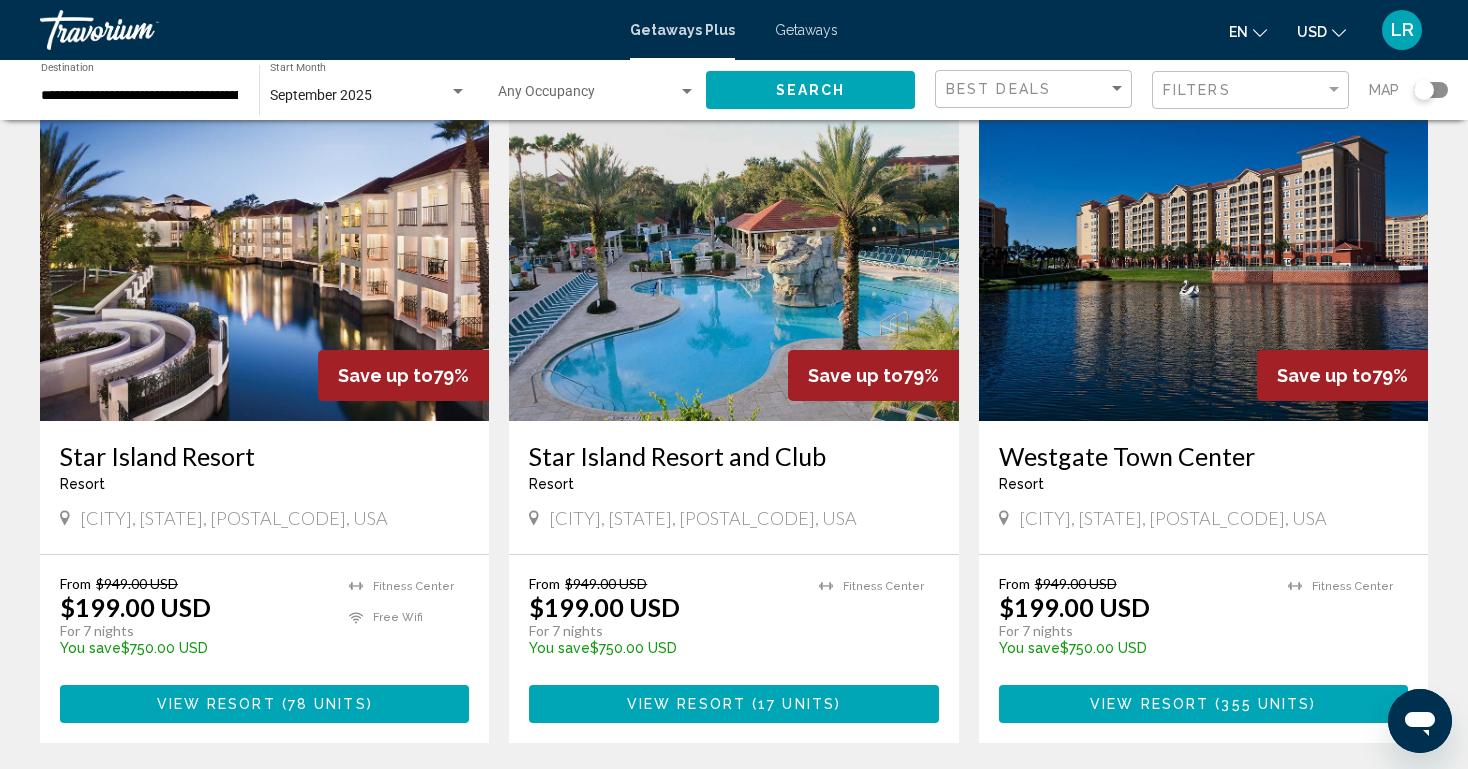 scroll, scrollTop: 800, scrollLeft: 0, axis: vertical 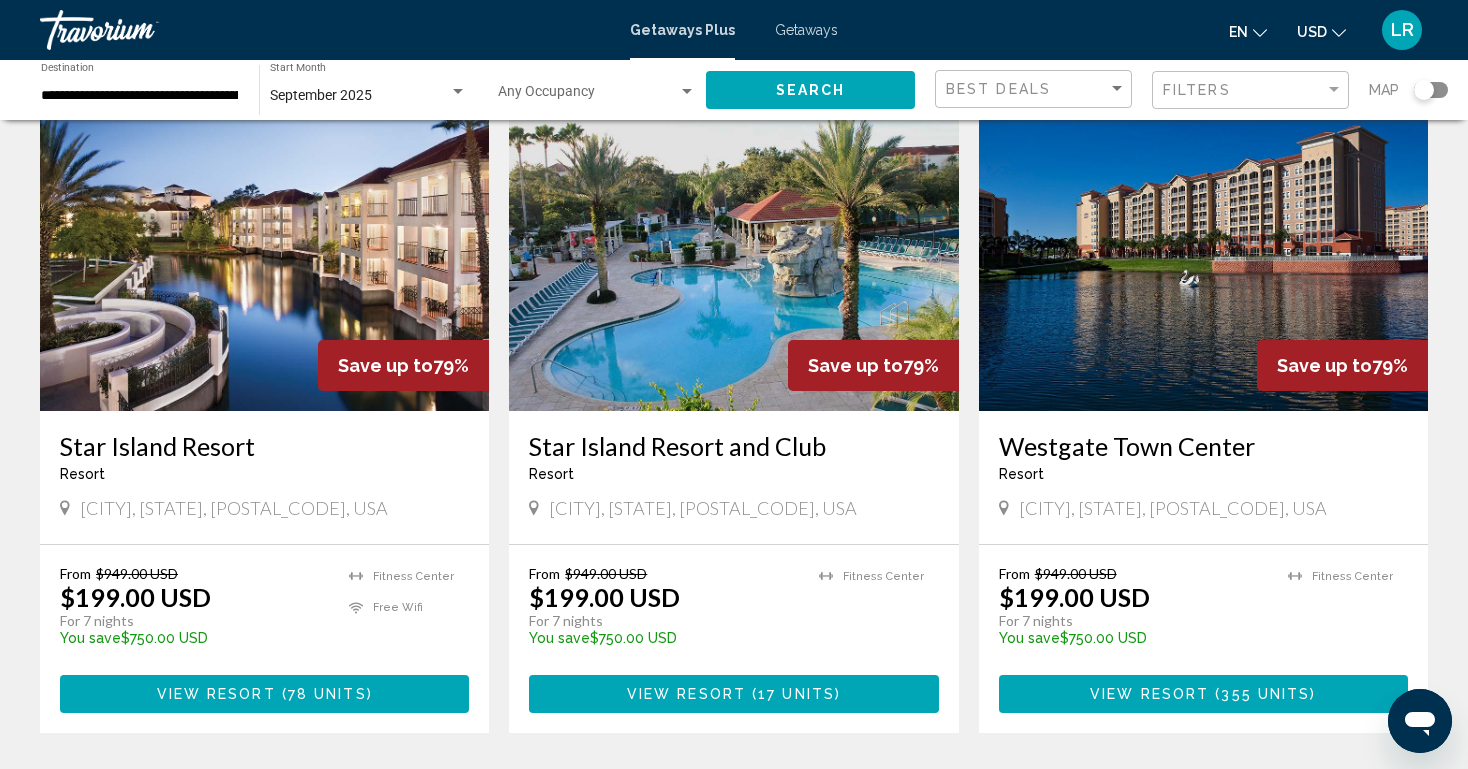 click on "Star Island Resort" at bounding box center (264, 446) 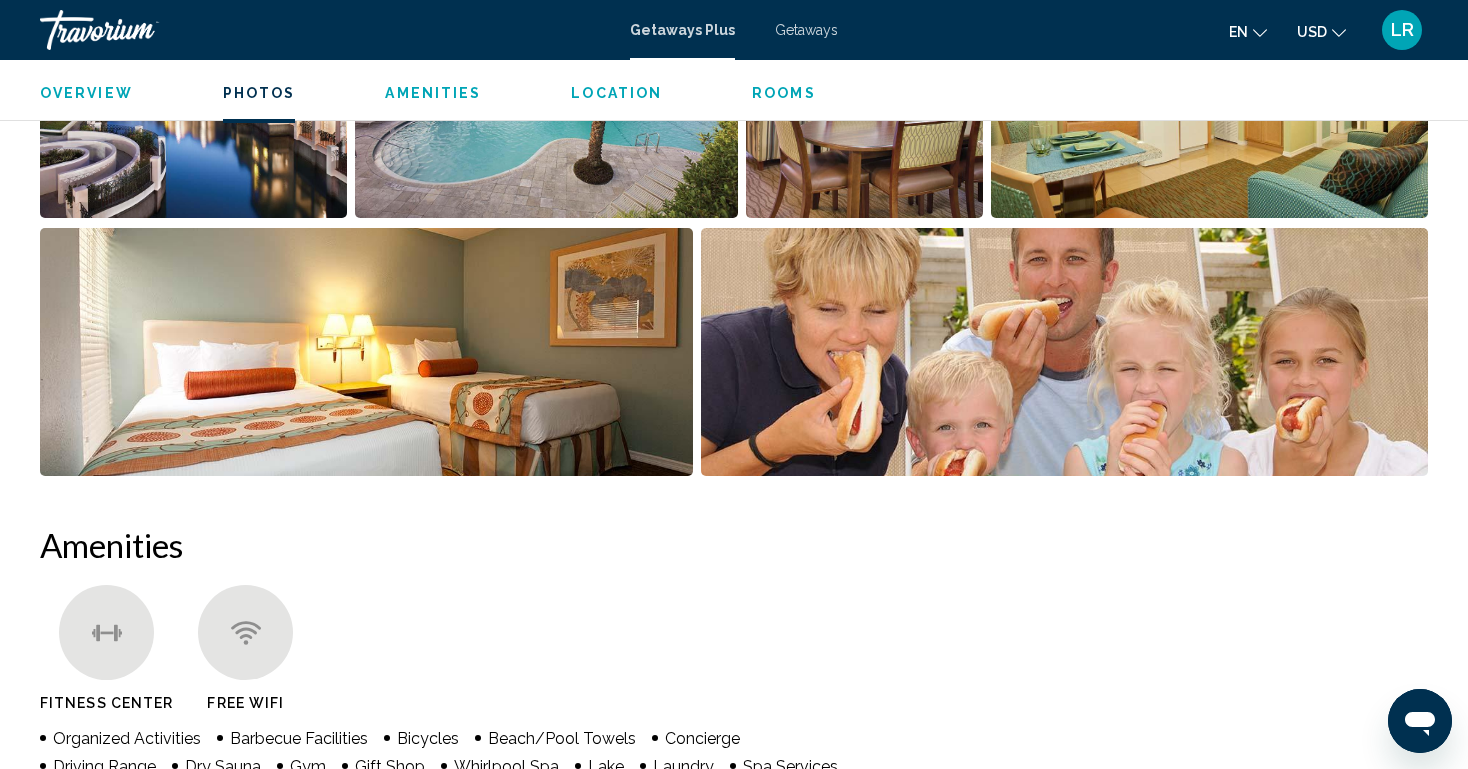 scroll, scrollTop: 1197, scrollLeft: 0, axis: vertical 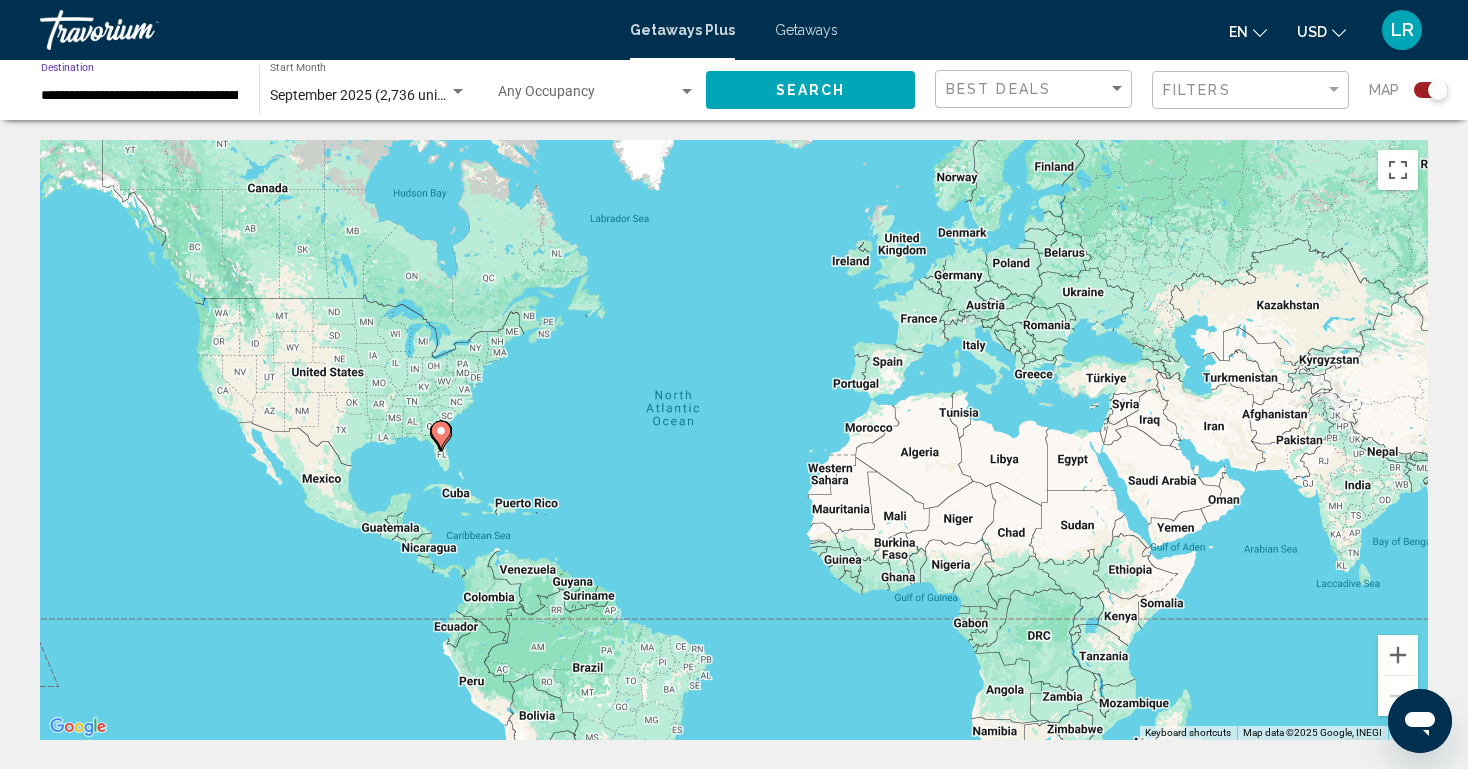 click on "**********" at bounding box center (140, 96) 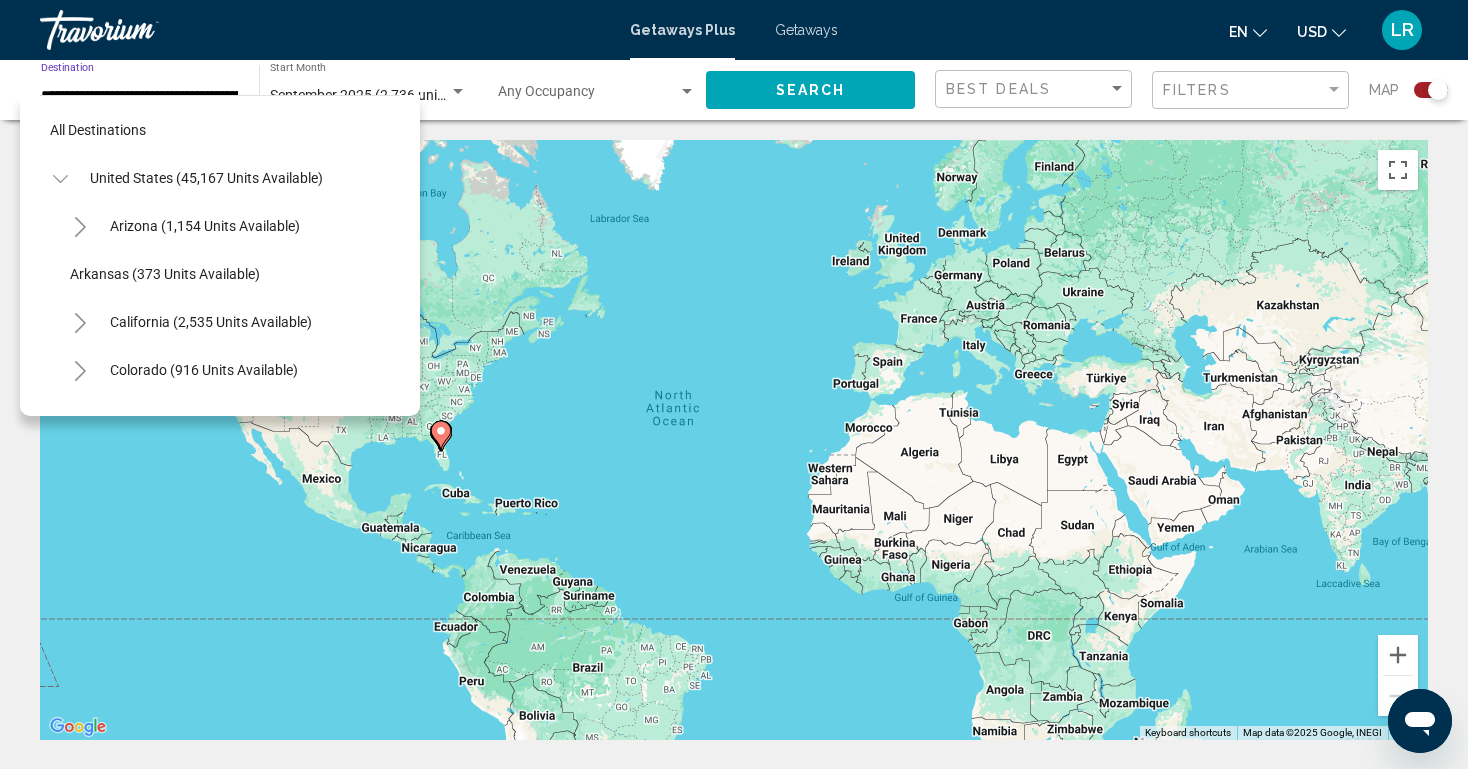 scroll, scrollTop: 263, scrollLeft: 0, axis: vertical 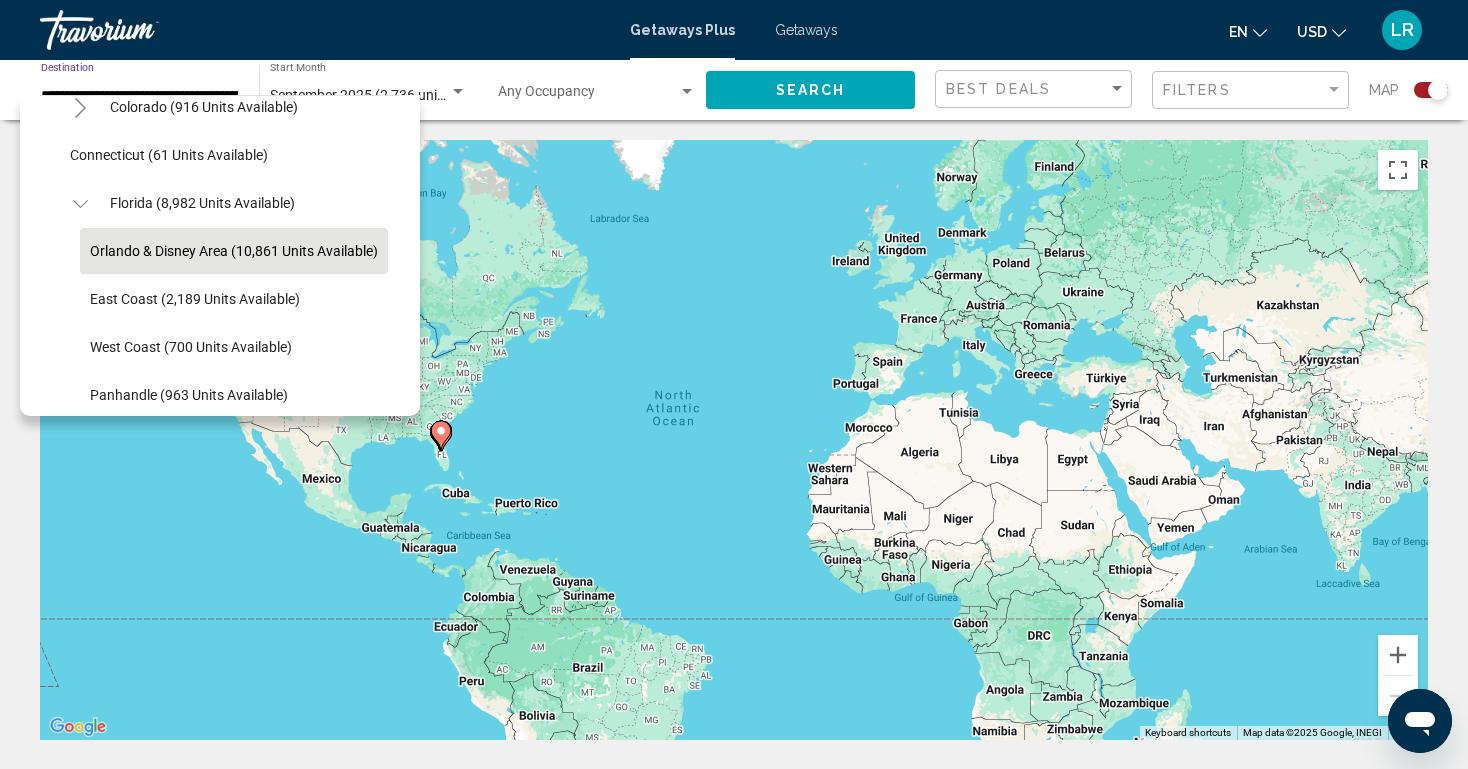 click on "**********" 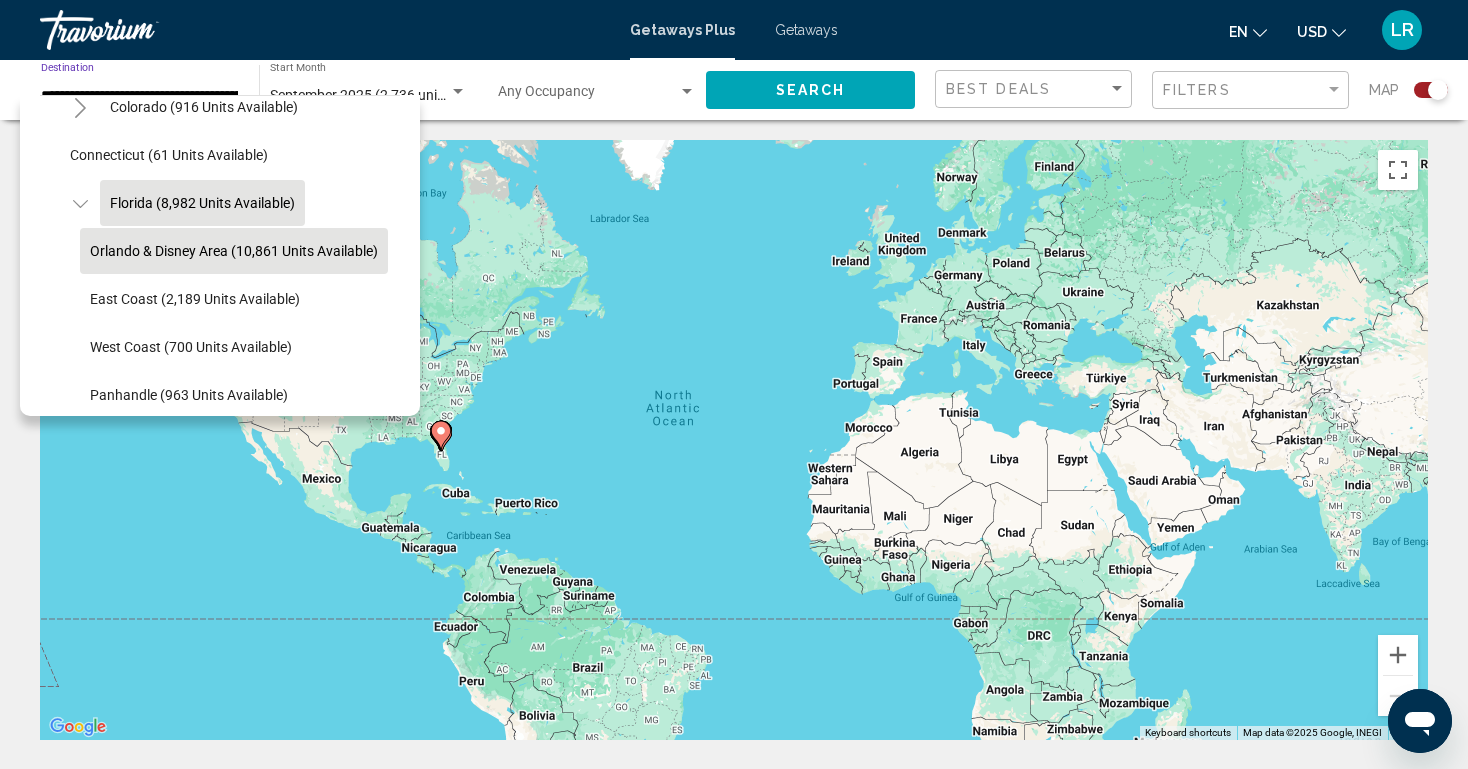 click on "Florida (8,982 units available)" 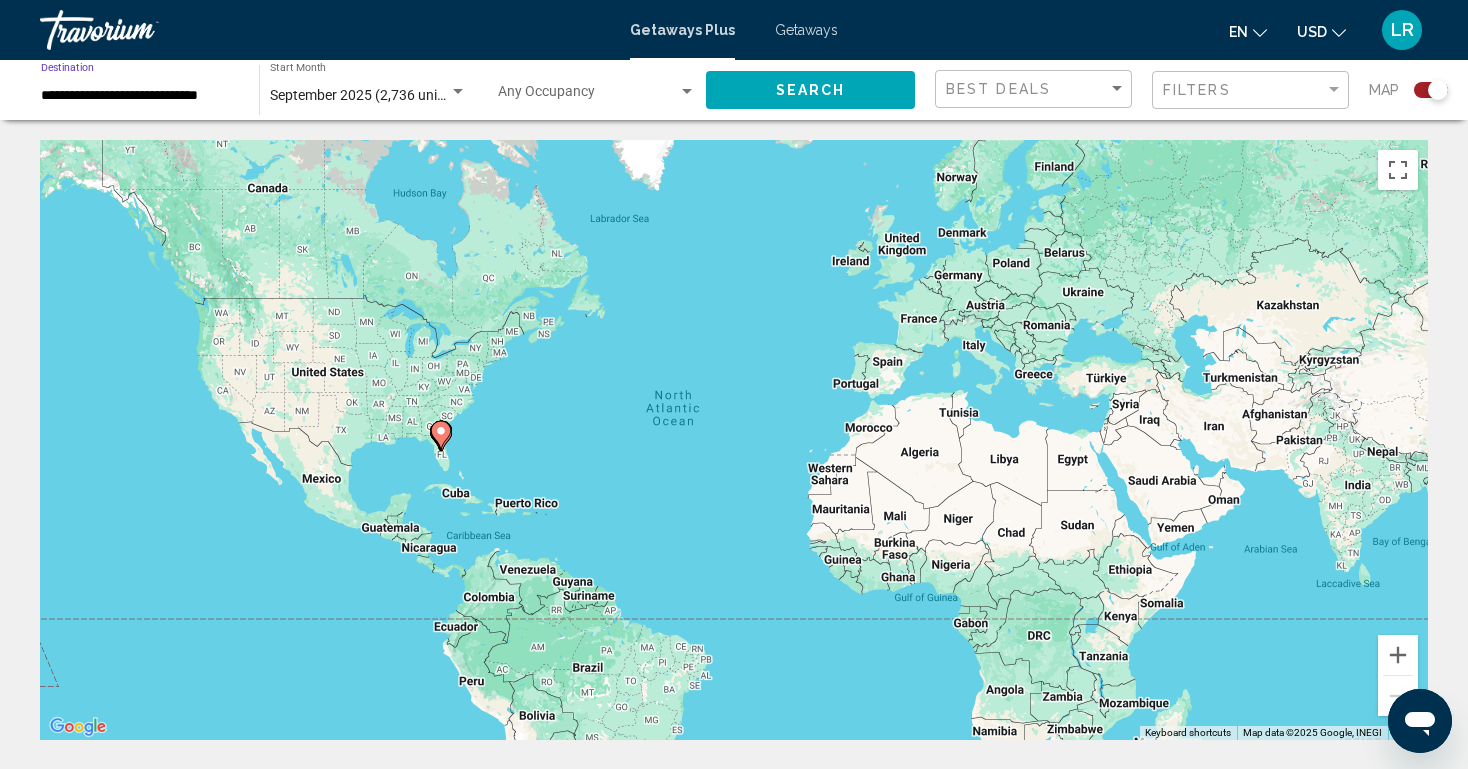 click on "Search" 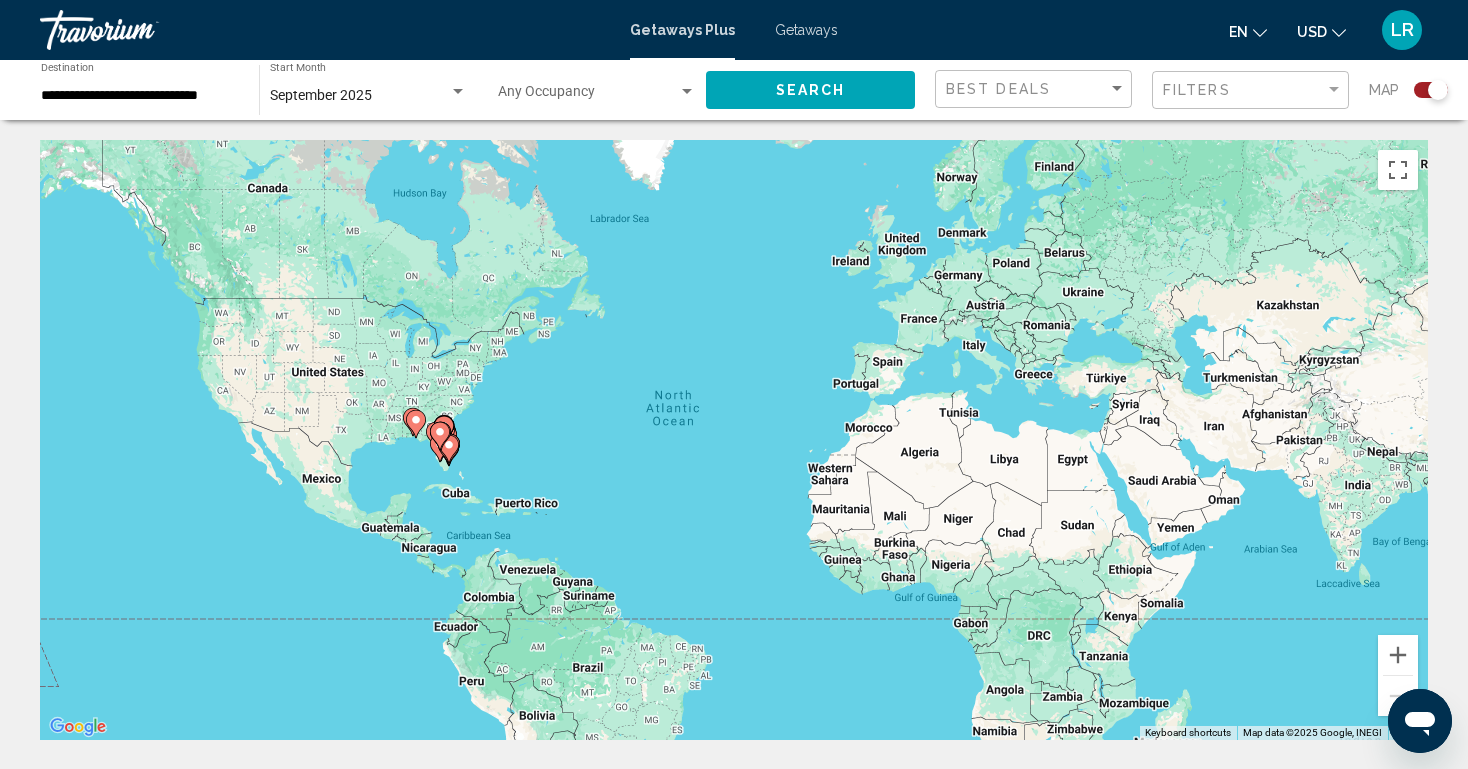 click 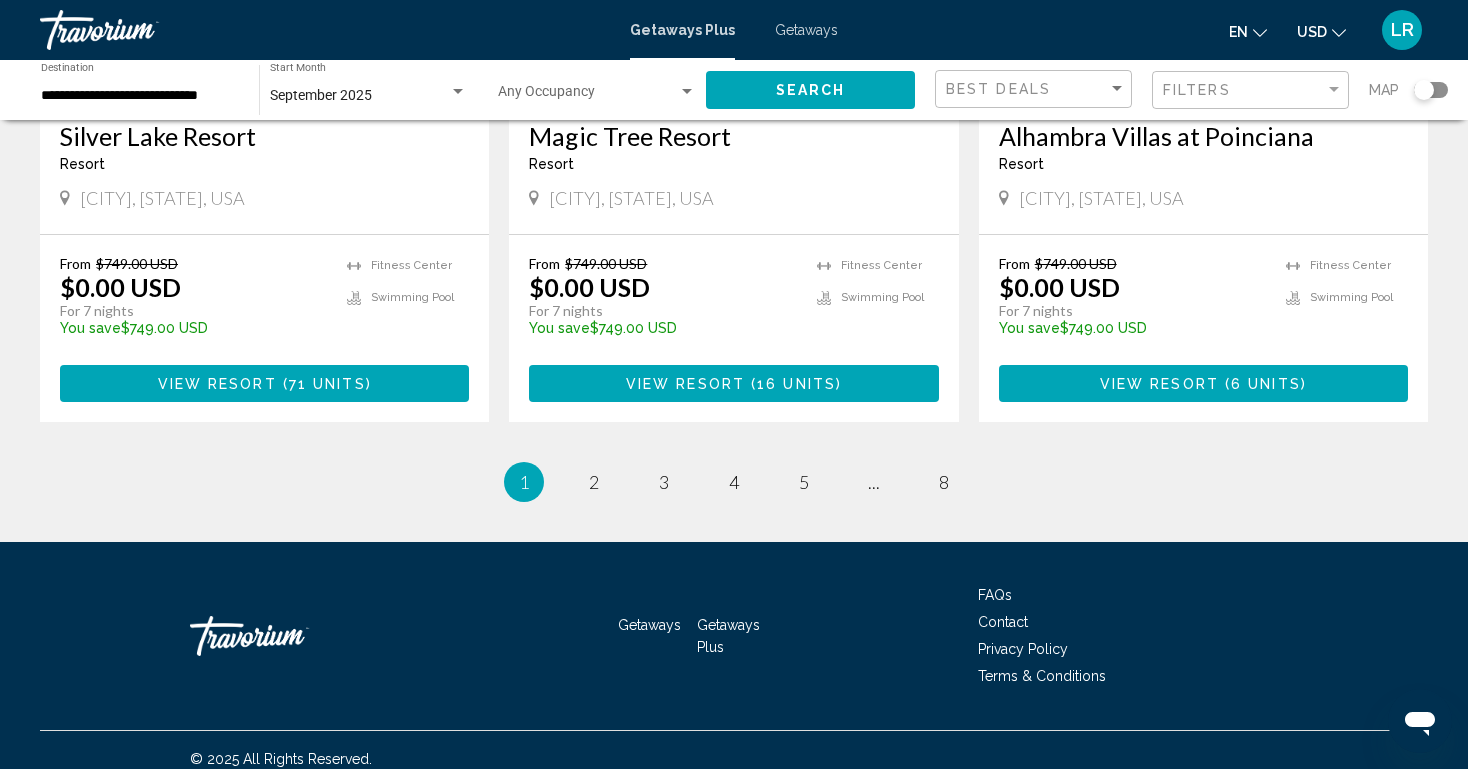 scroll, scrollTop: 2549, scrollLeft: 0, axis: vertical 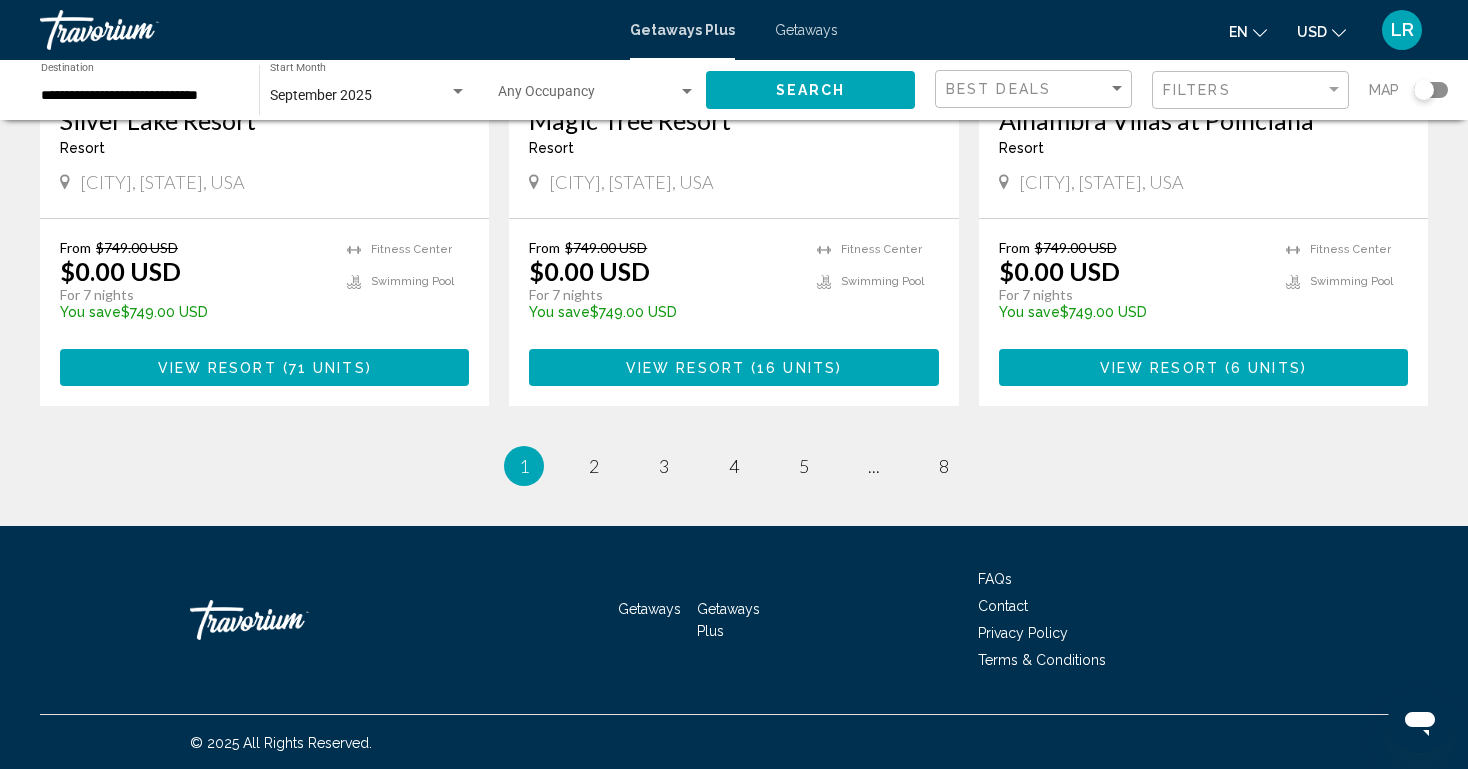 click on "page  2" at bounding box center (594, 466) 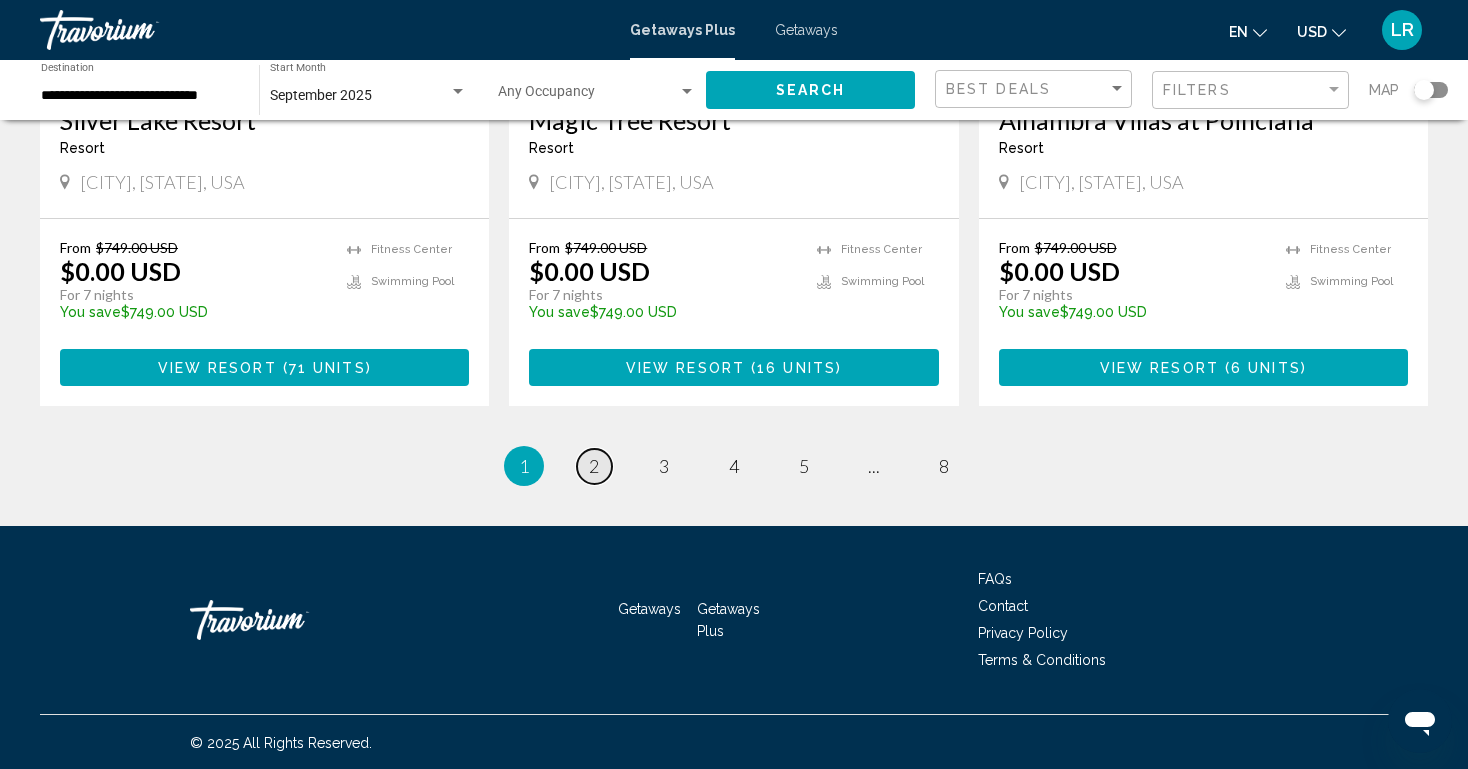 click on "page  2" at bounding box center (594, 466) 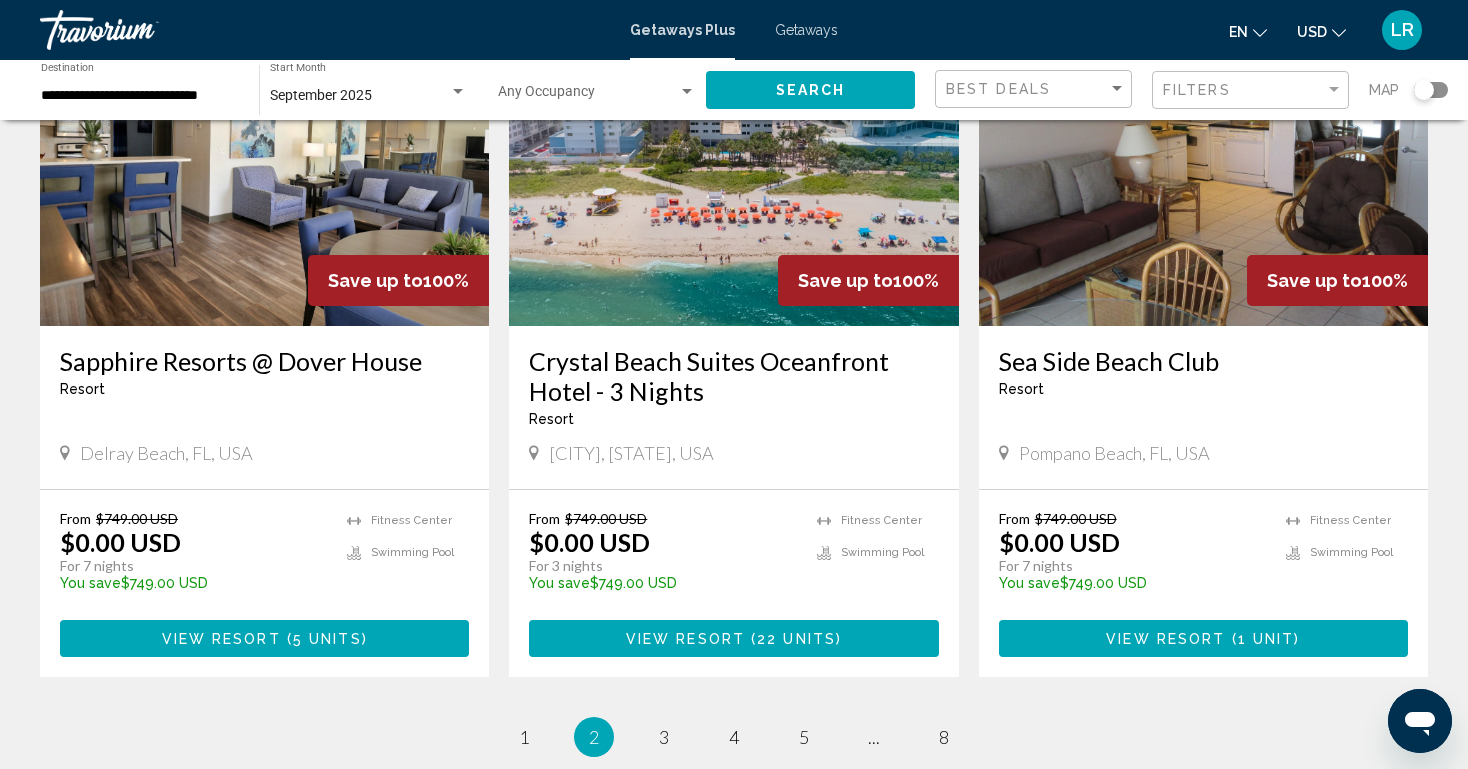 scroll, scrollTop: 2549, scrollLeft: 0, axis: vertical 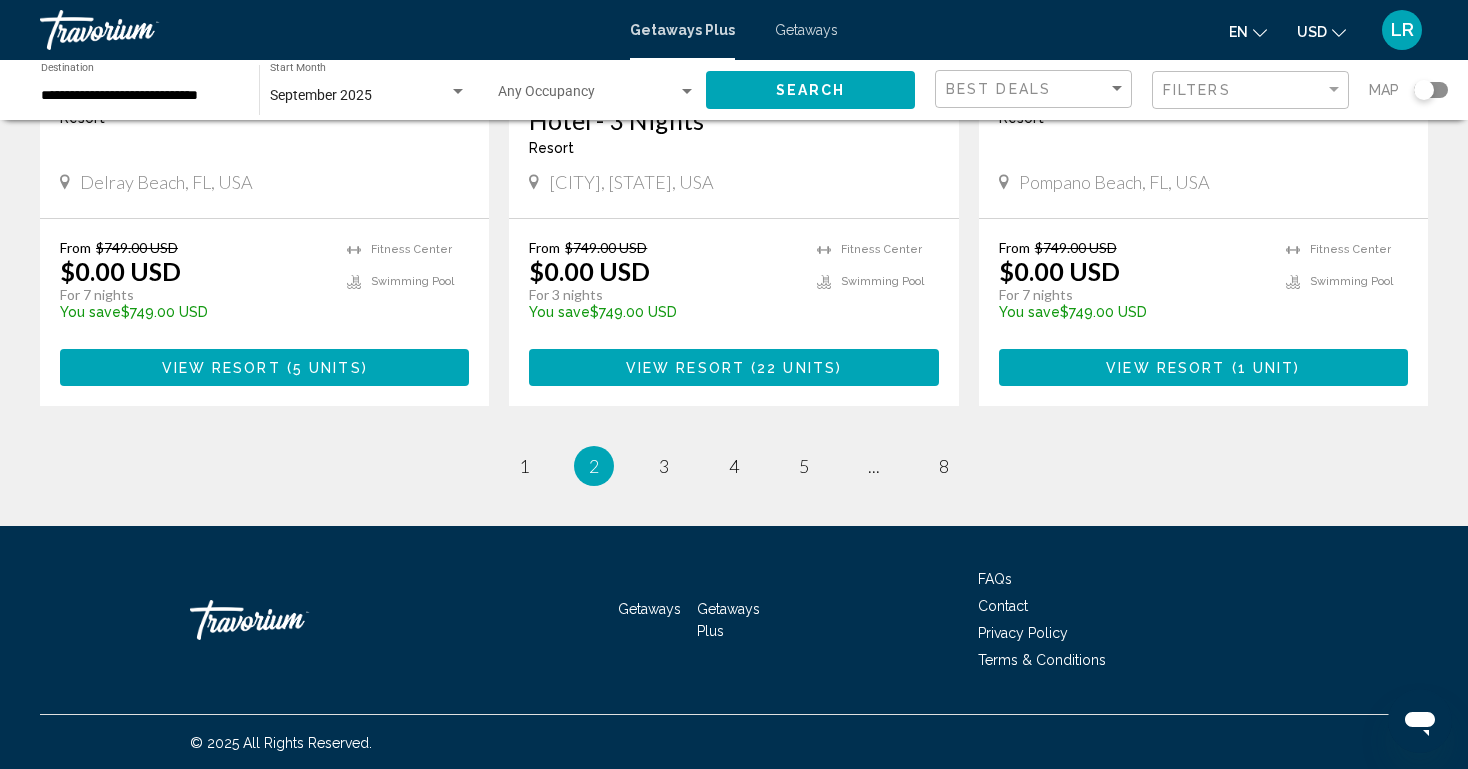 click on "page  3" at bounding box center [664, 466] 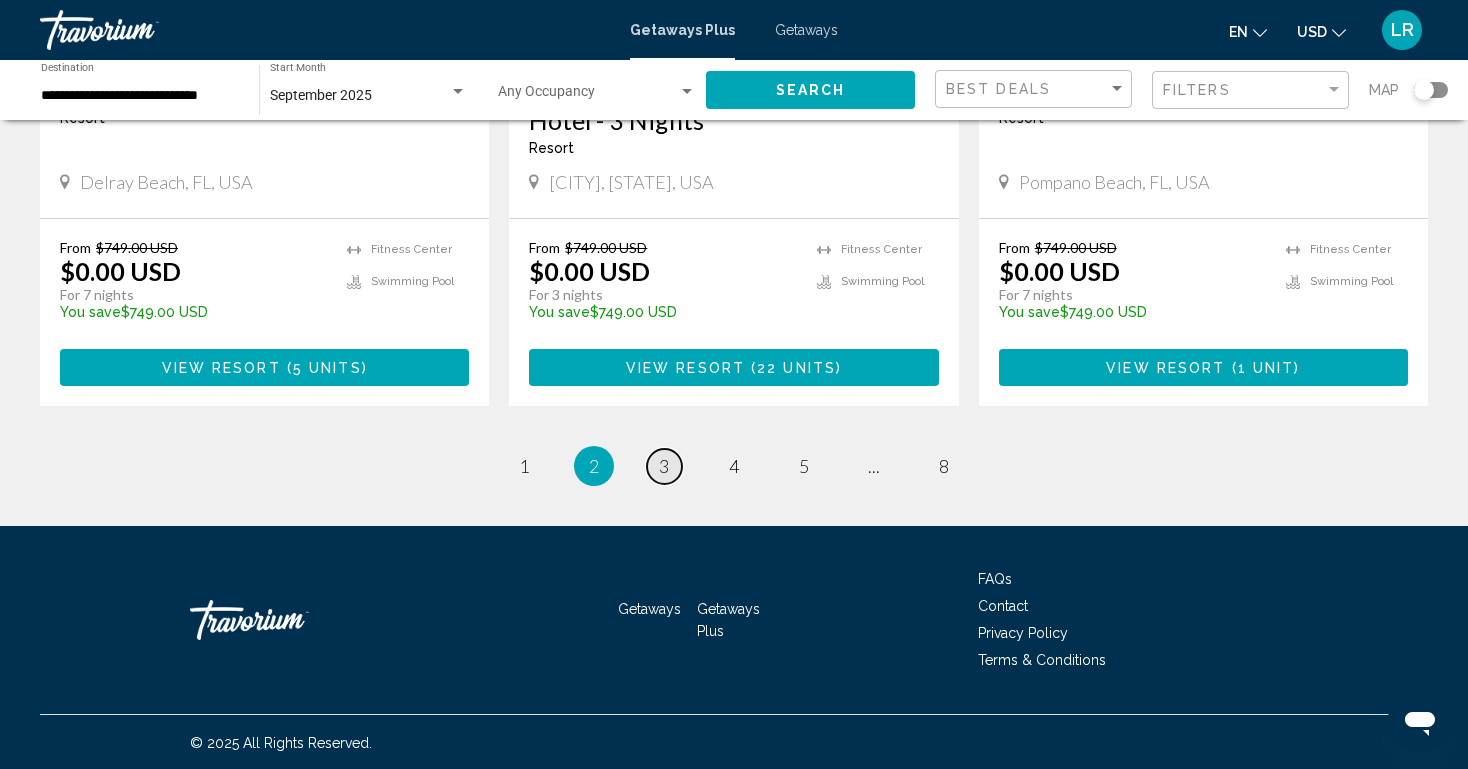 click on "page  3" at bounding box center (664, 466) 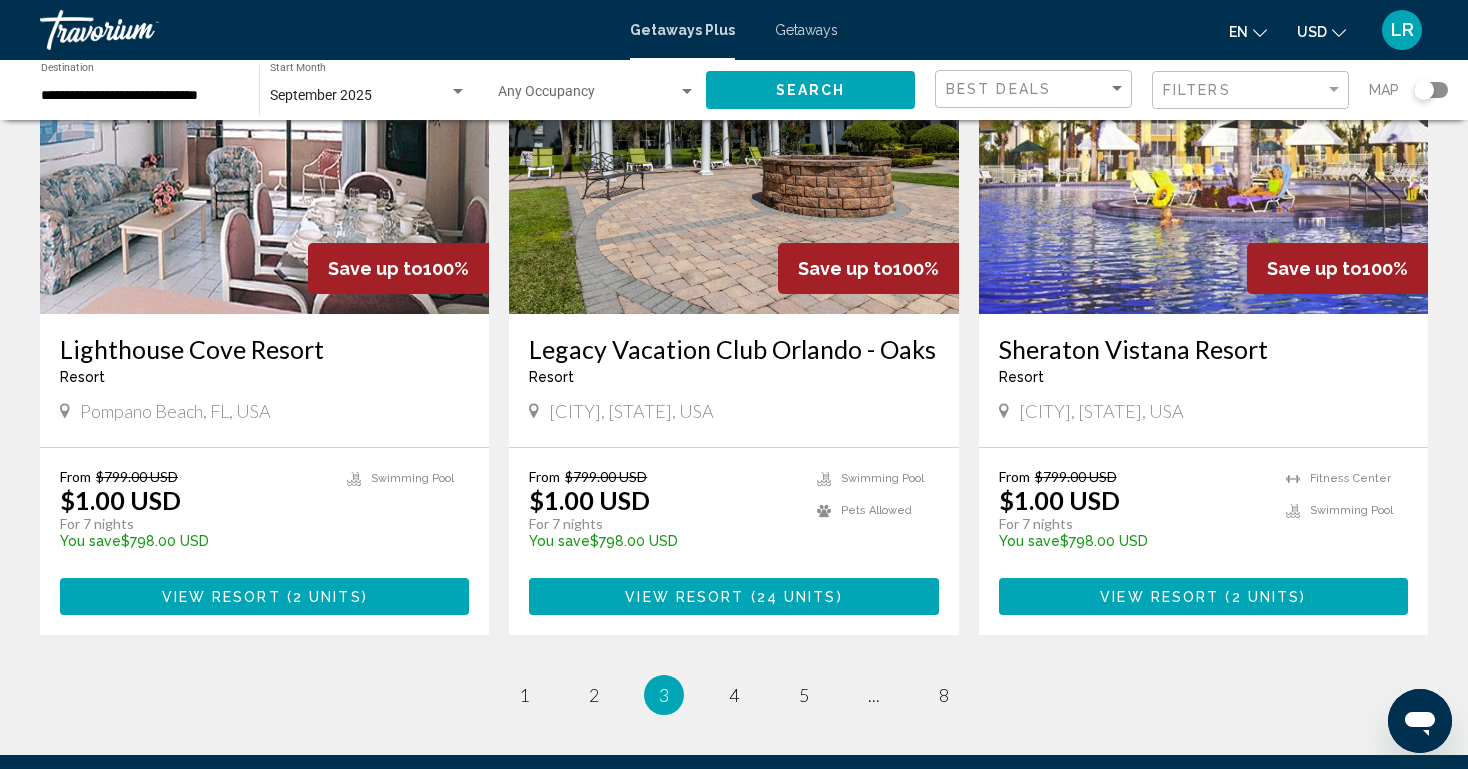 scroll, scrollTop: 2293, scrollLeft: 0, axis: vertical 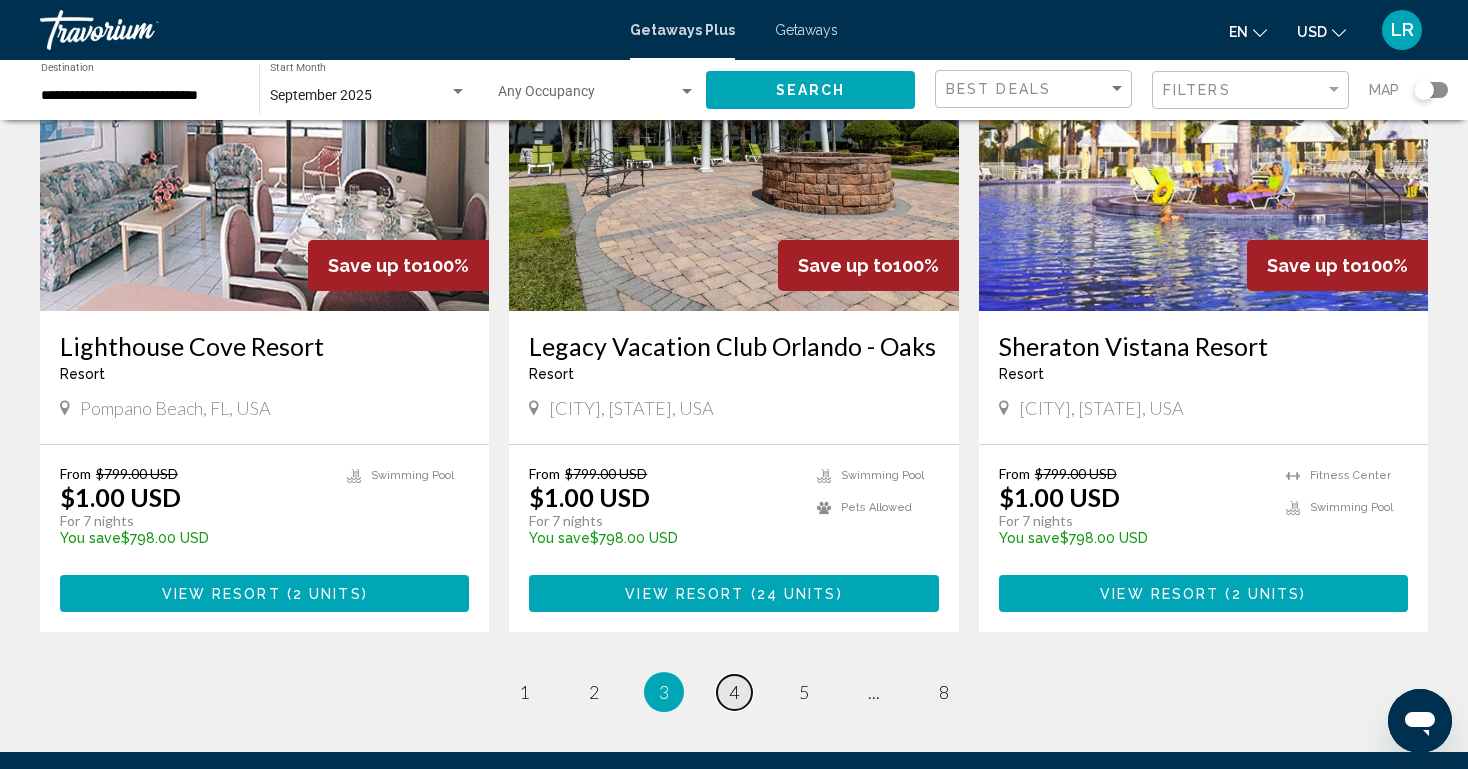 click on "page  4" at bounding box center (734, 692) 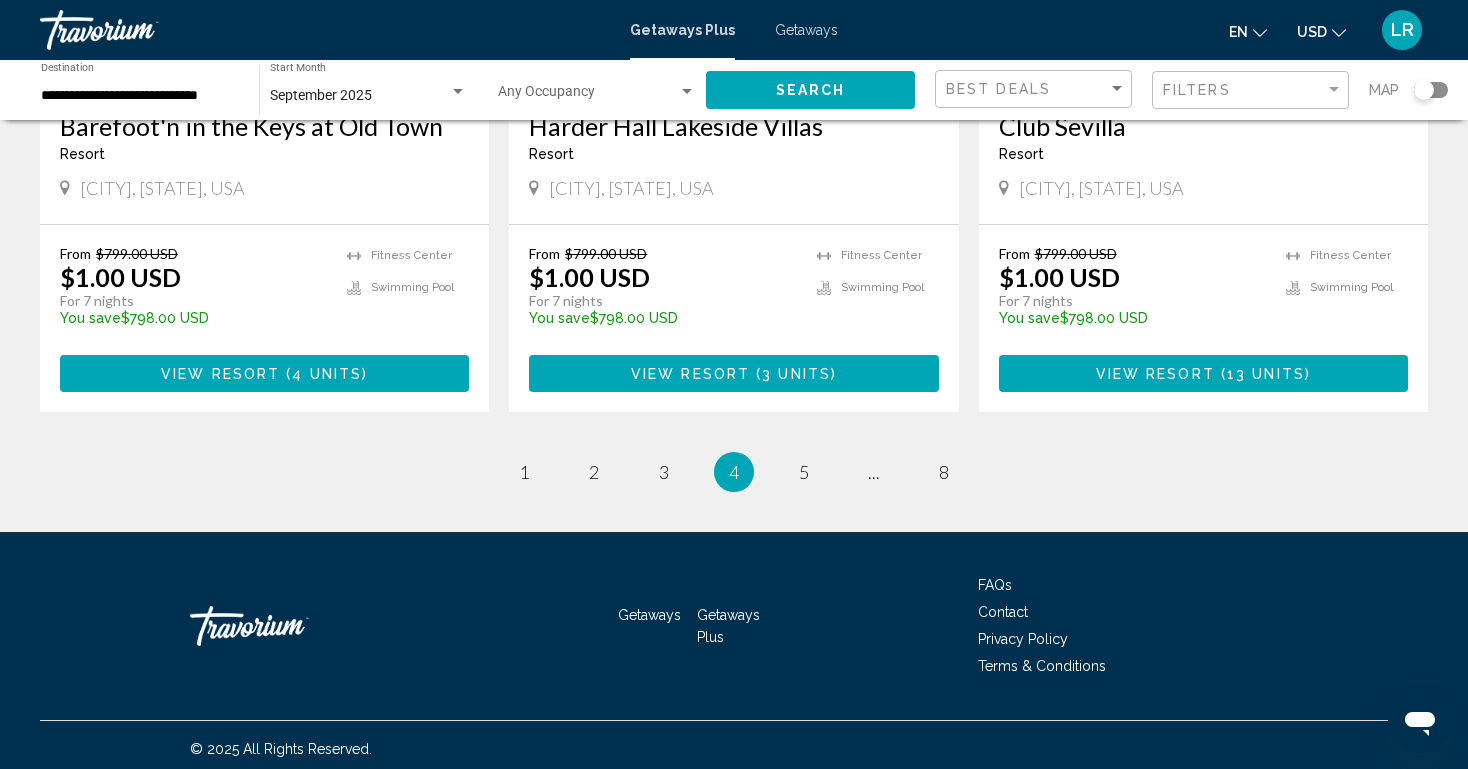 scroll, scrollTop: 2519, scrollLeft: 0, axis: vertical 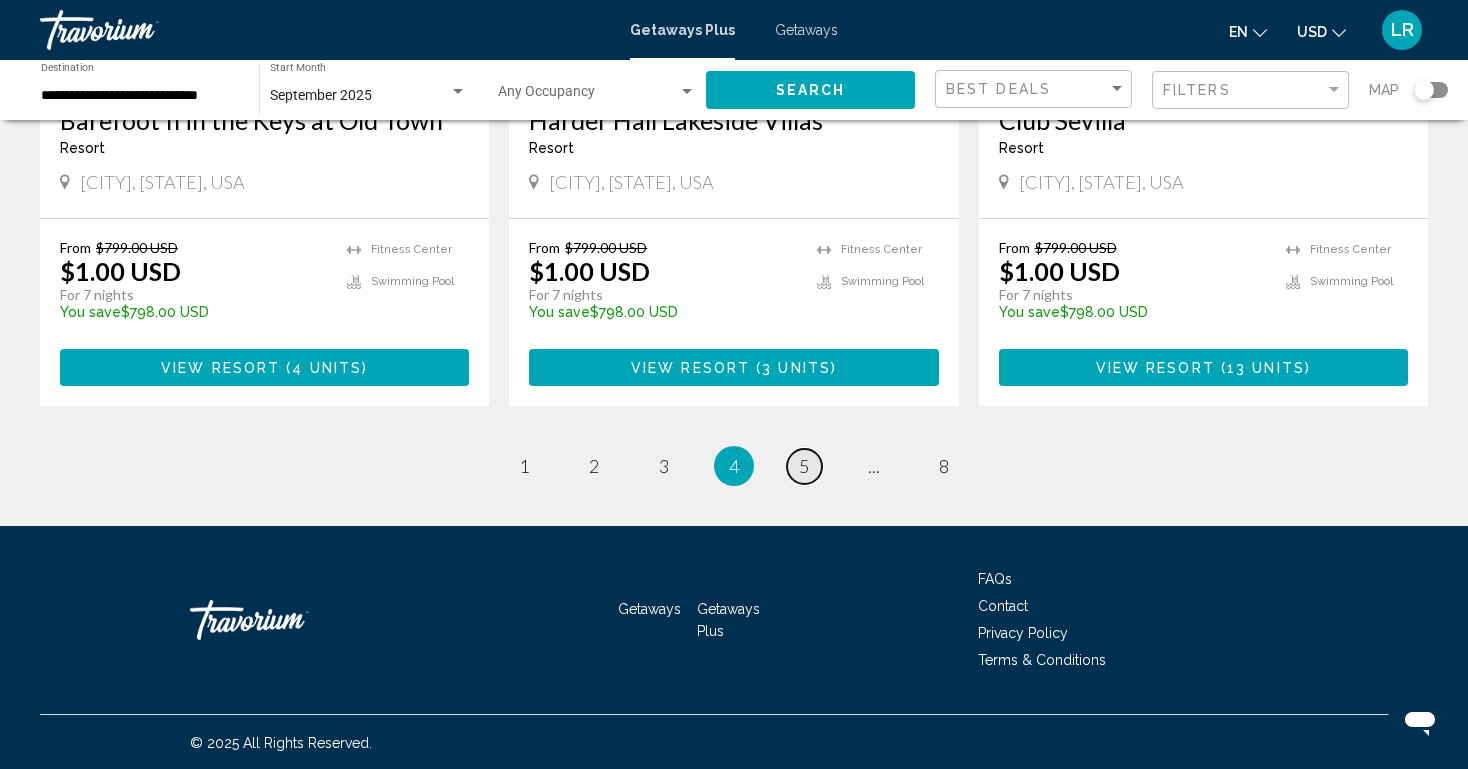 click on "page  5" at bounding box center [804, 466] 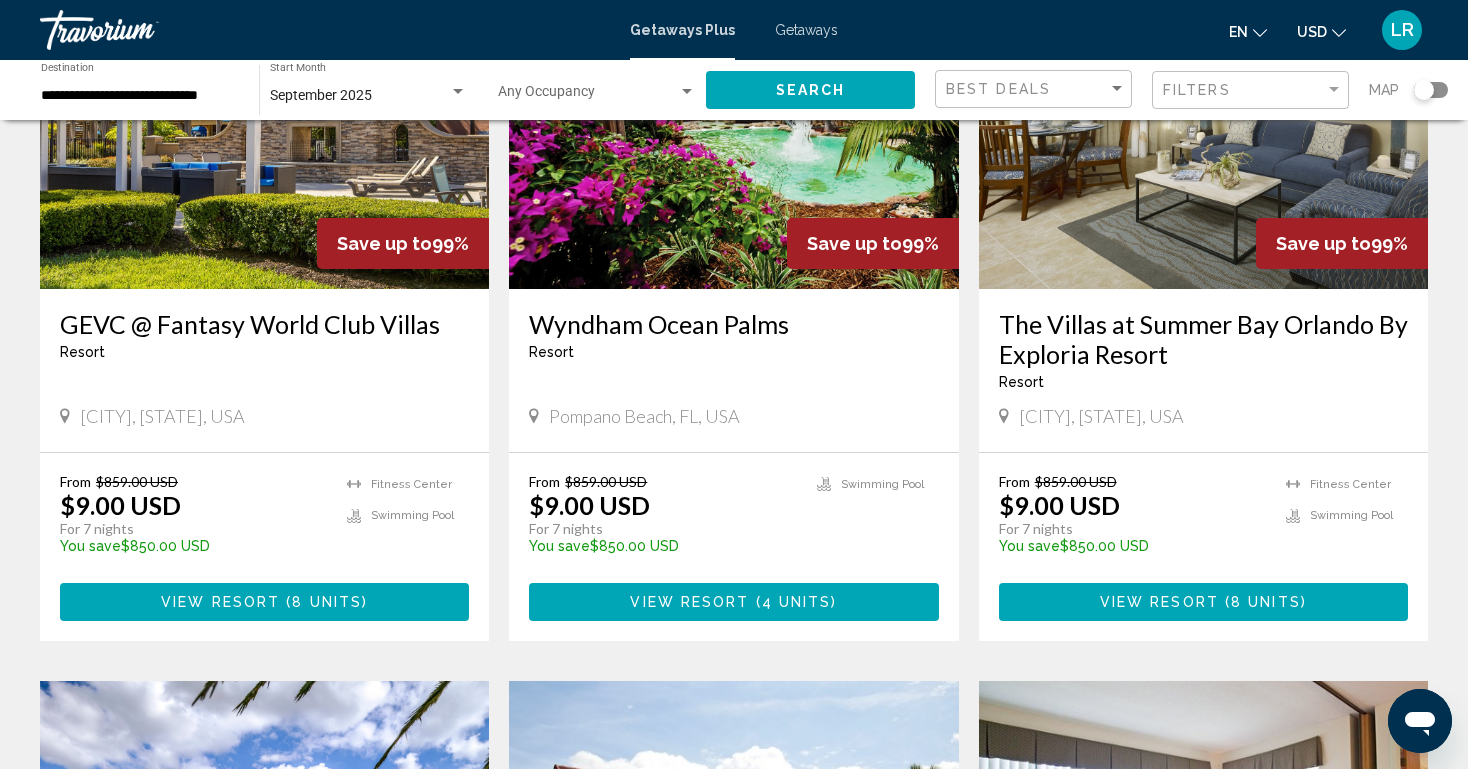 scroll, scrollTop: 968, scrollLeft: 0, axis: vertical 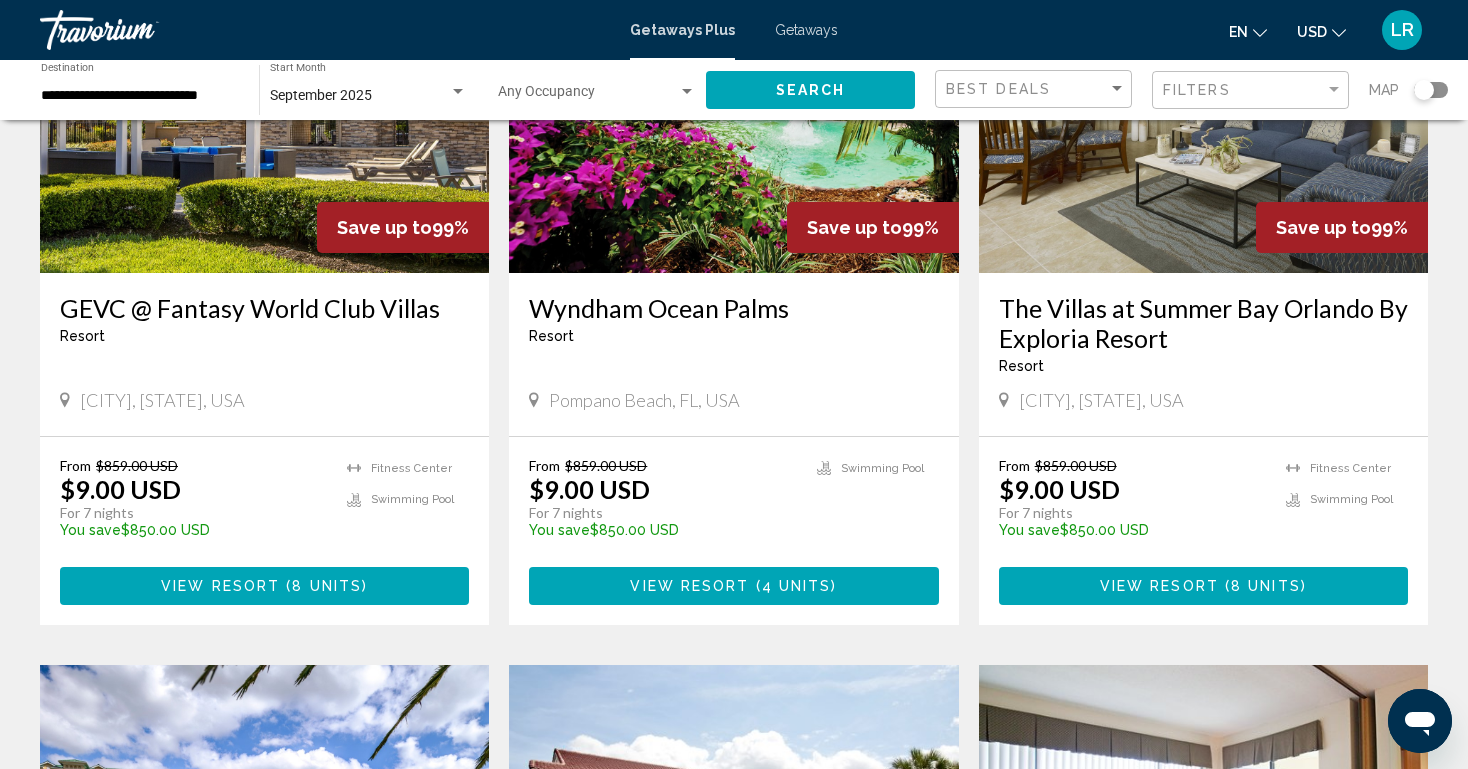 click on "The Villas at Summer Bay Orlando By Exploria Resort" at bounding box center [1203, 323] 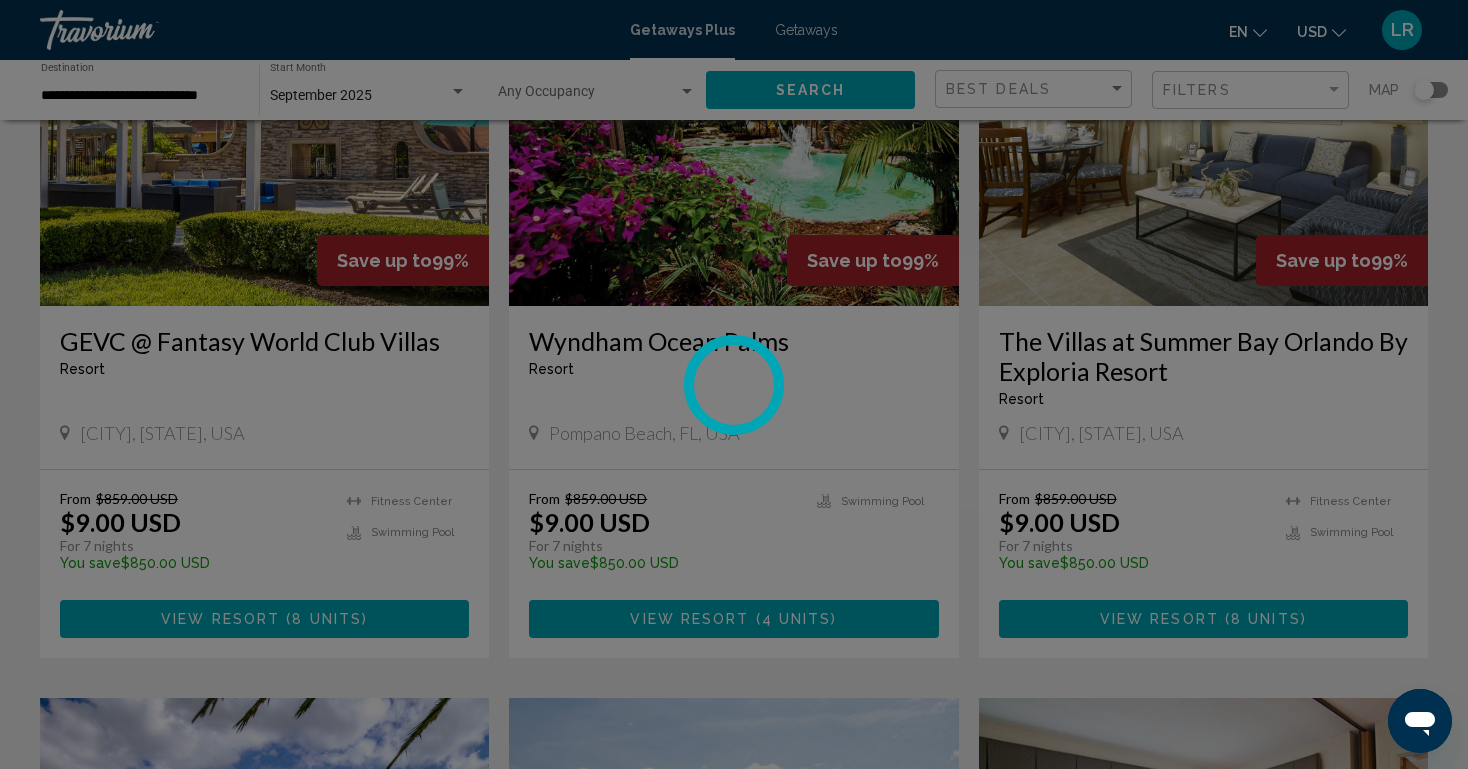scroll, scrollTop: 896, scrollLeft: 0, axis: vertical 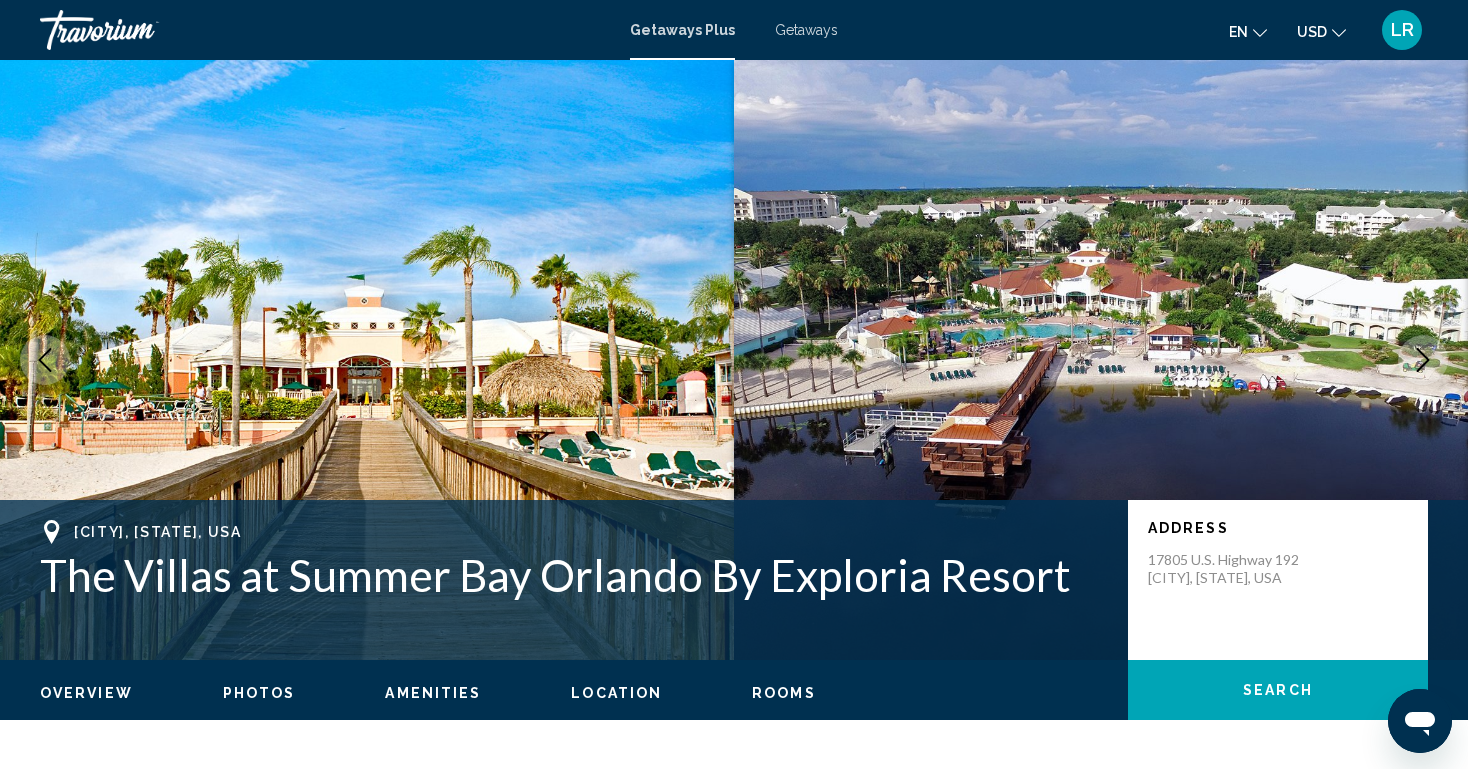 click at bounding box center [367, 360] 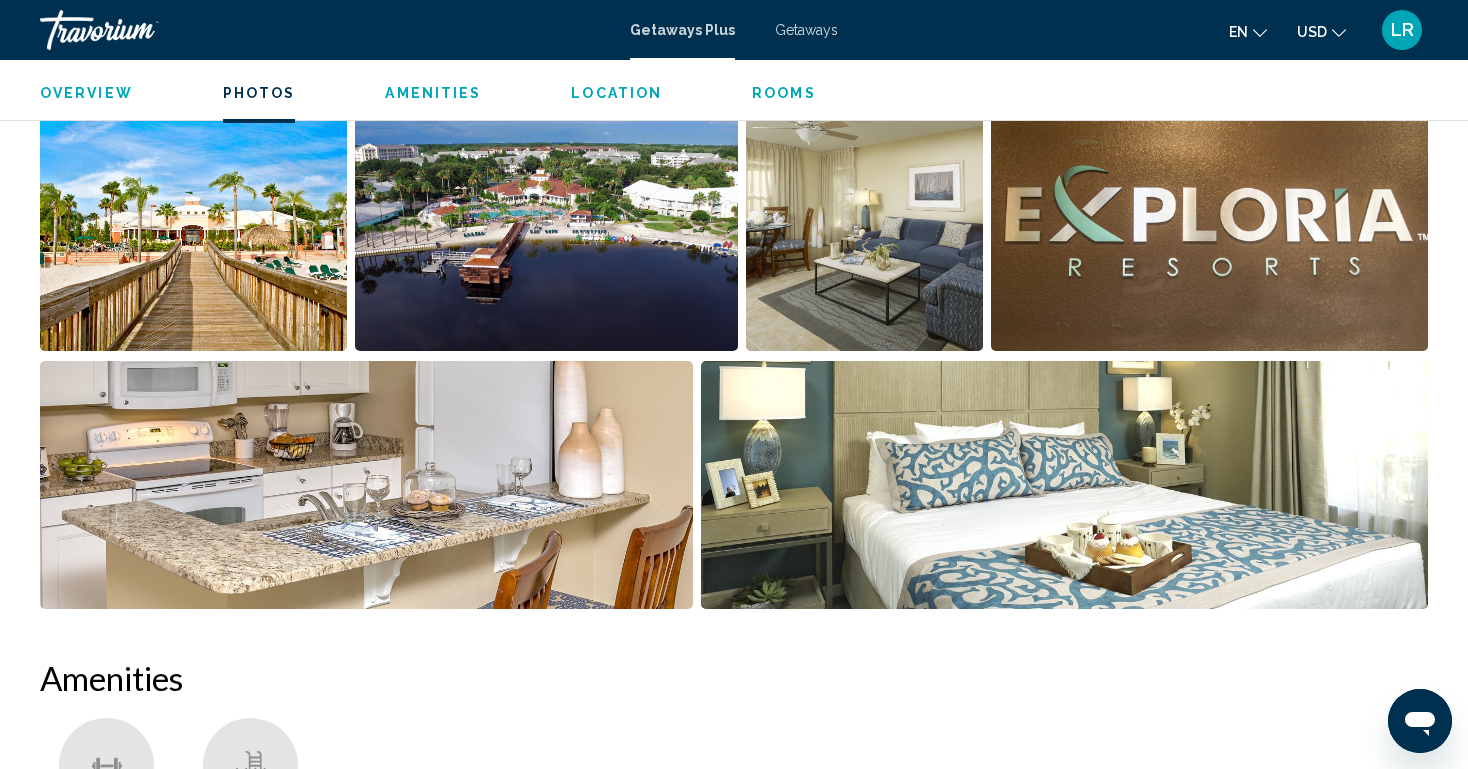 scroll, scrollTop: 948, scrollLeft: 0, axis: vertical 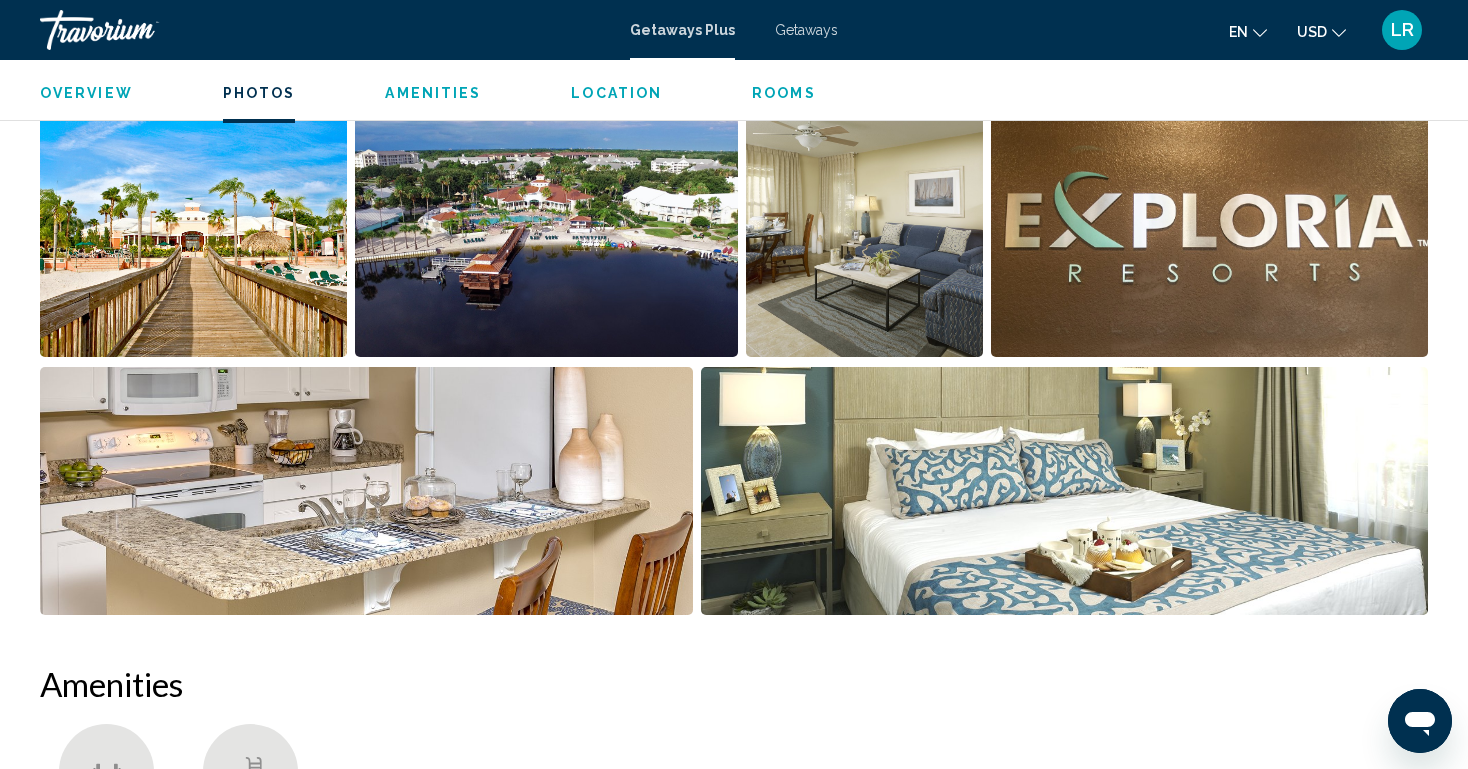 click at bounding box center [193, 233] 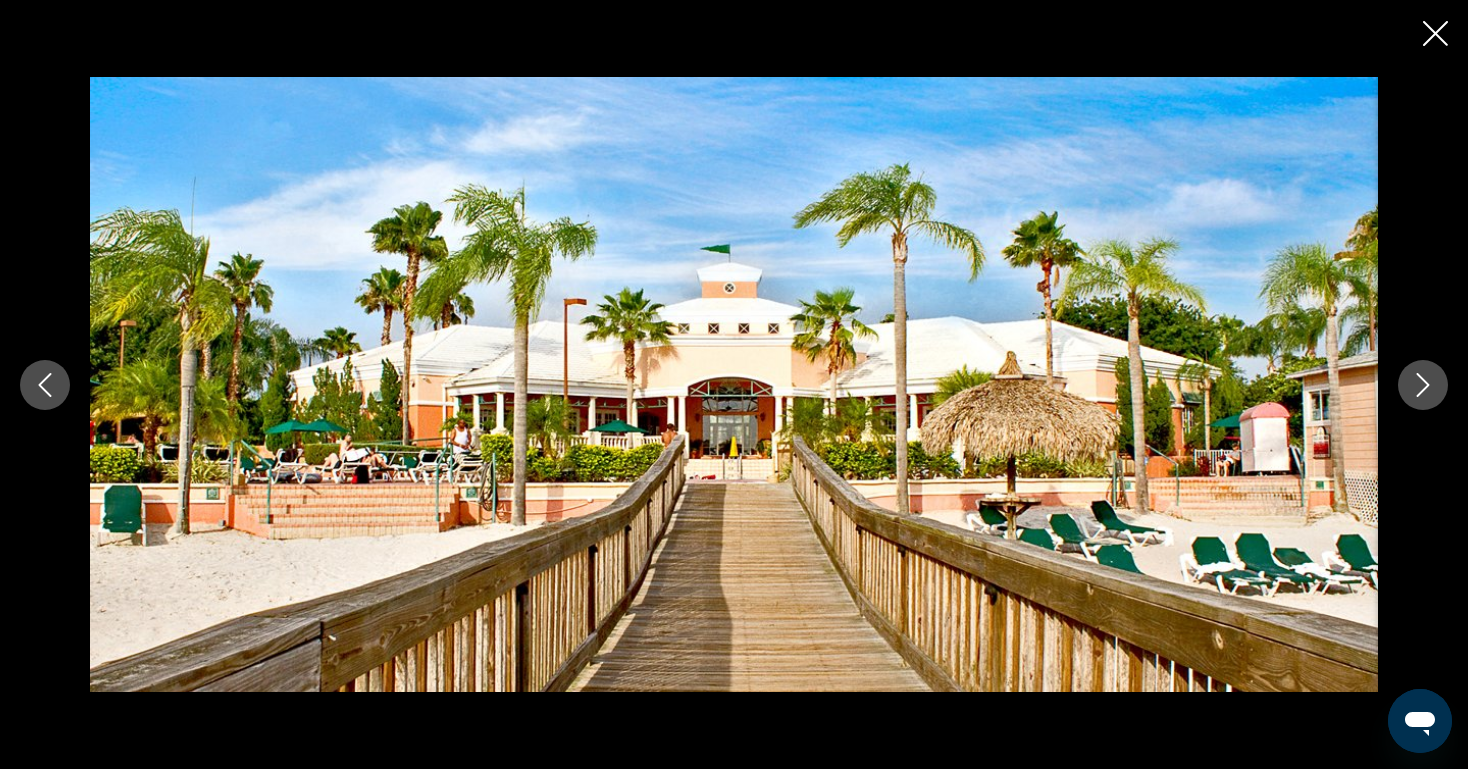 type 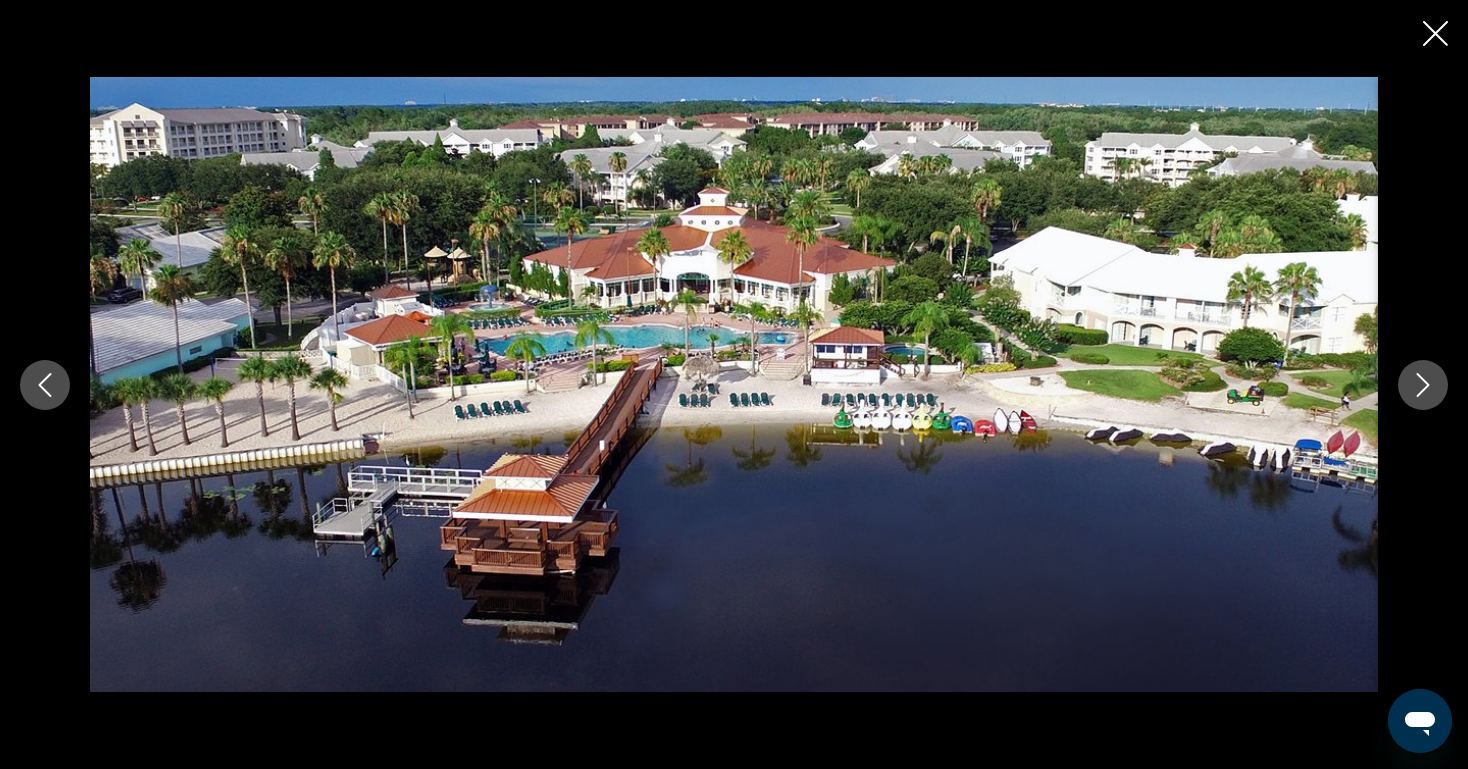 click 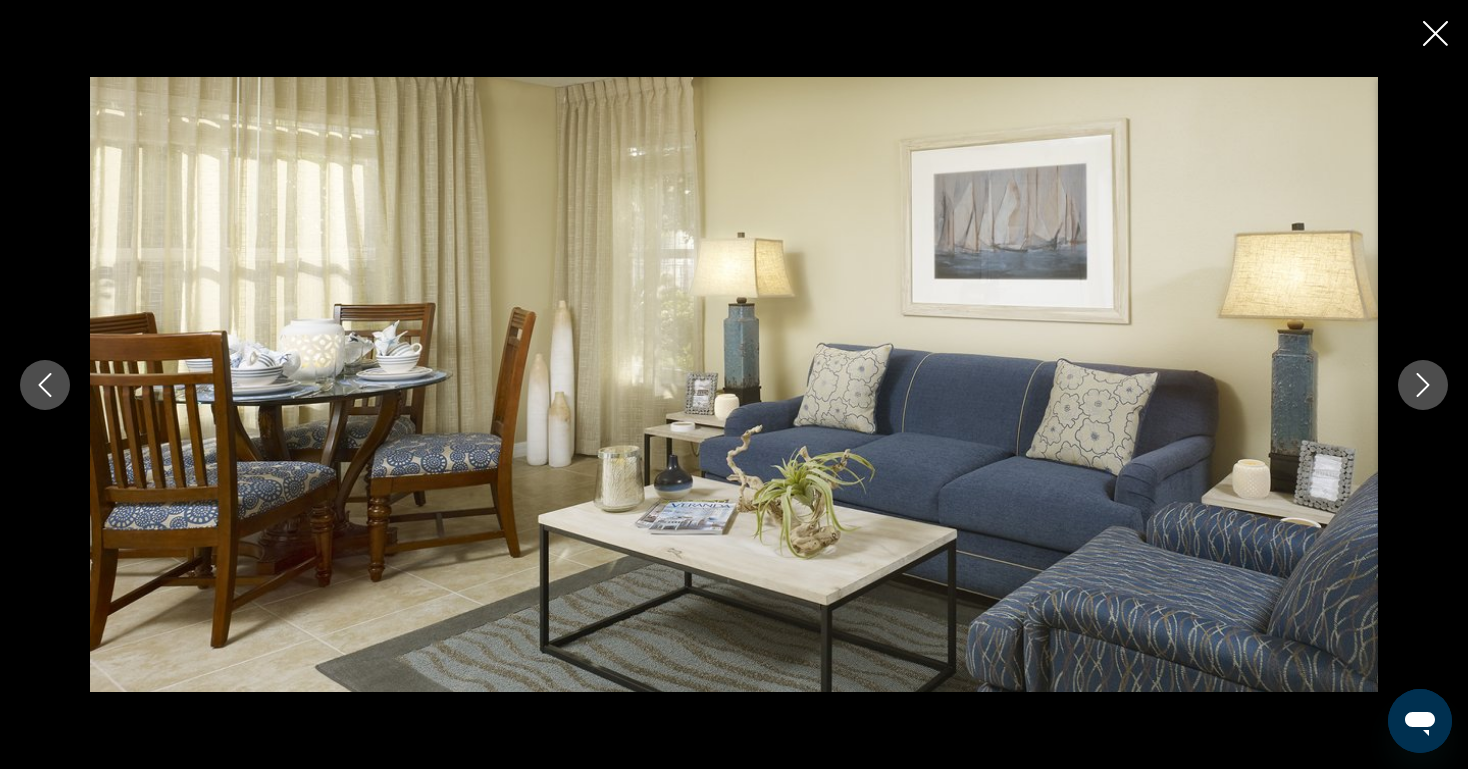 click 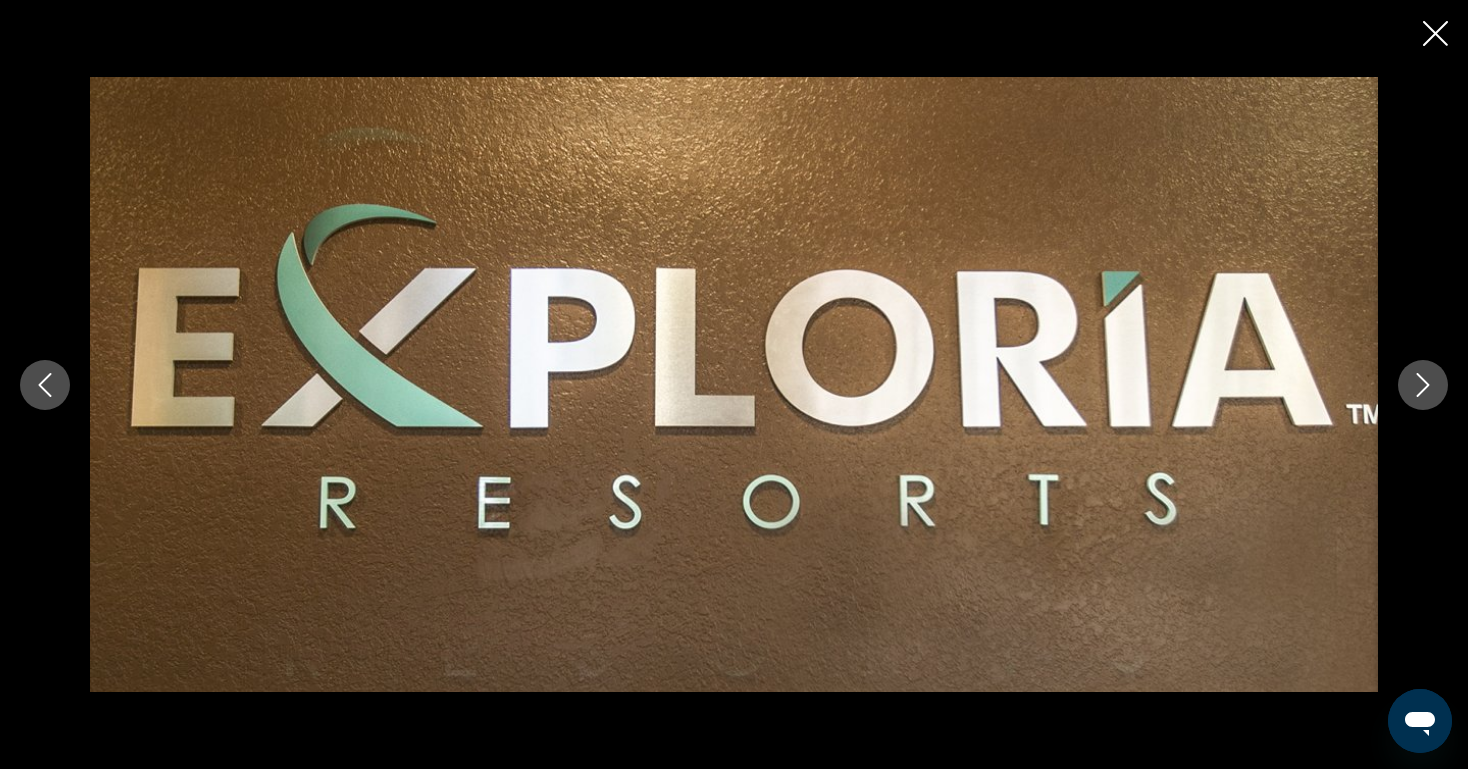 click 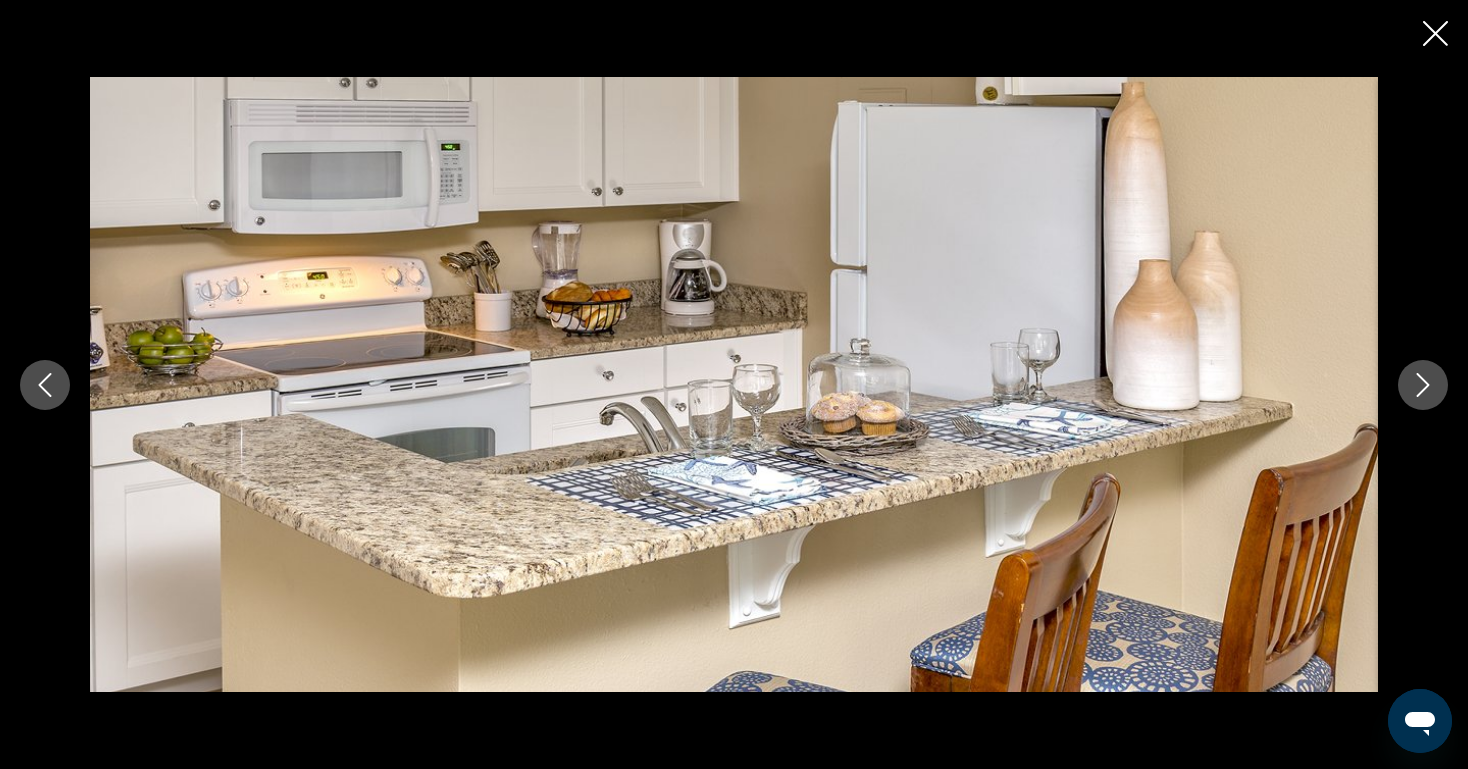 click 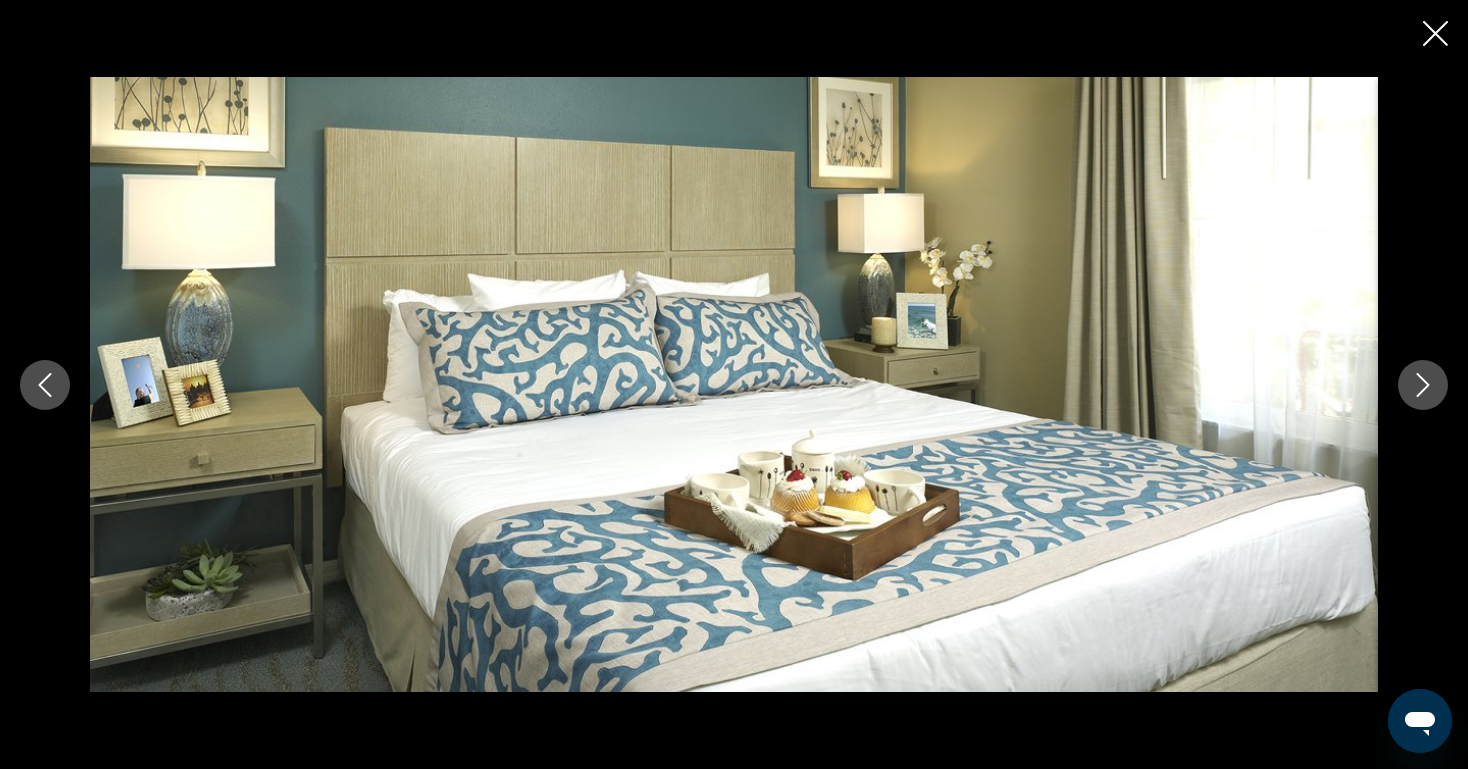 click 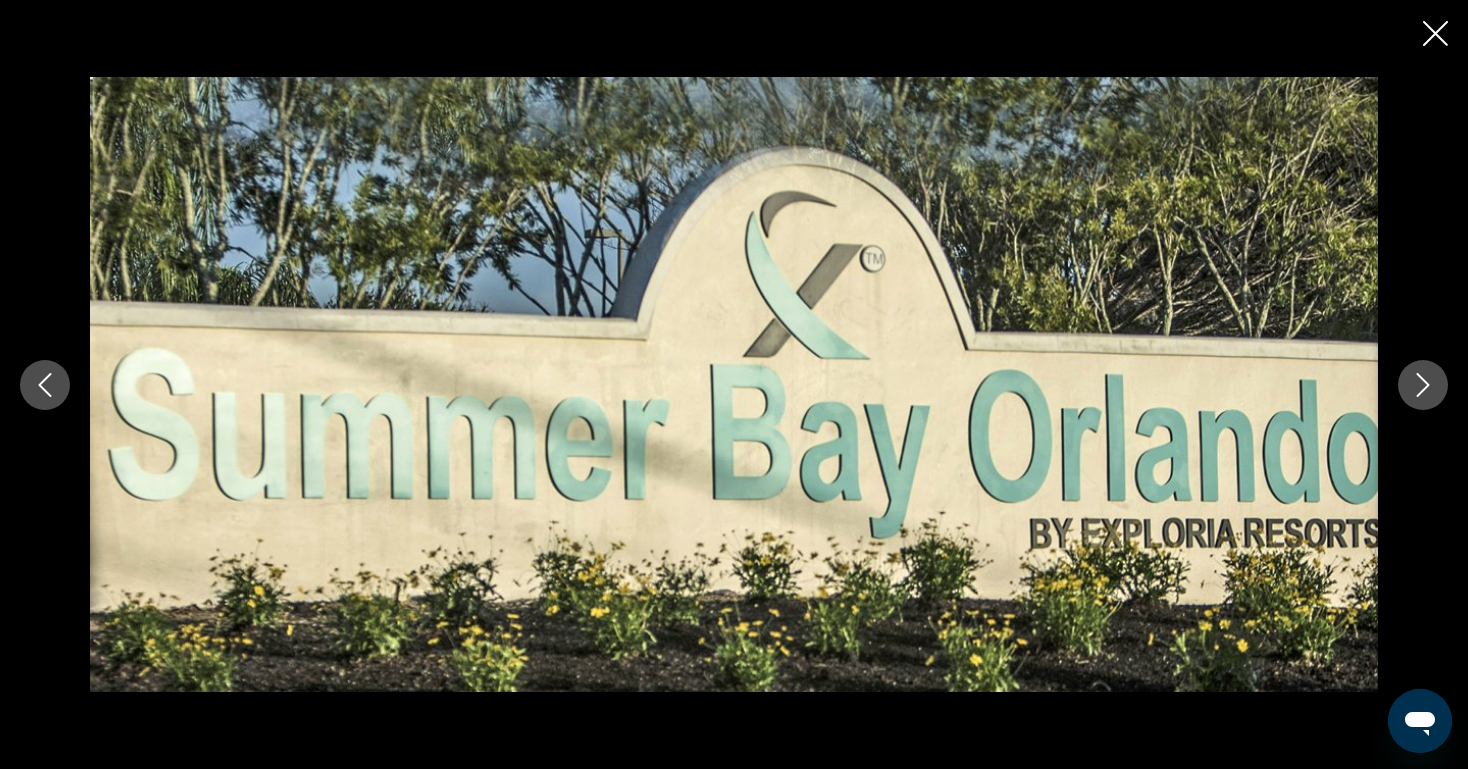 click 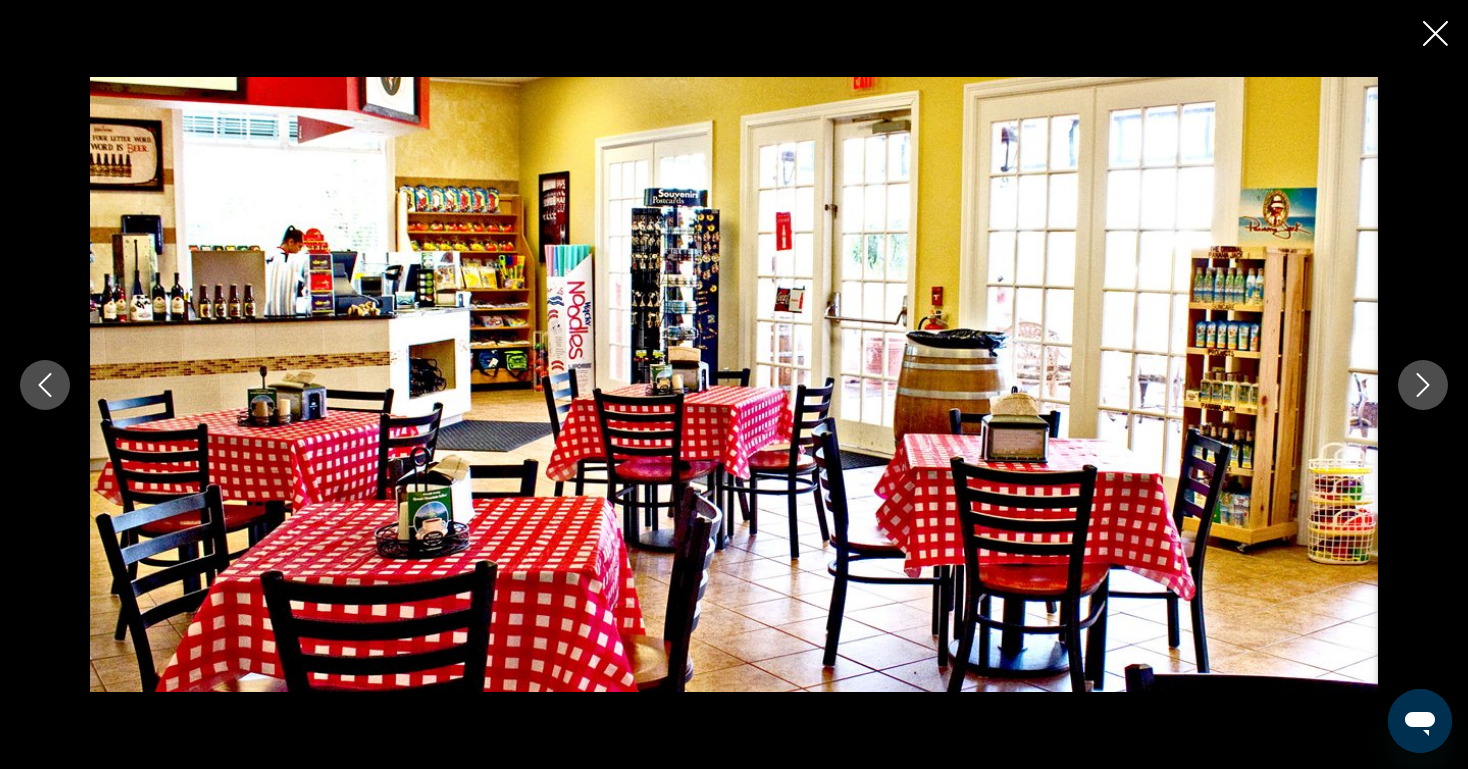 click 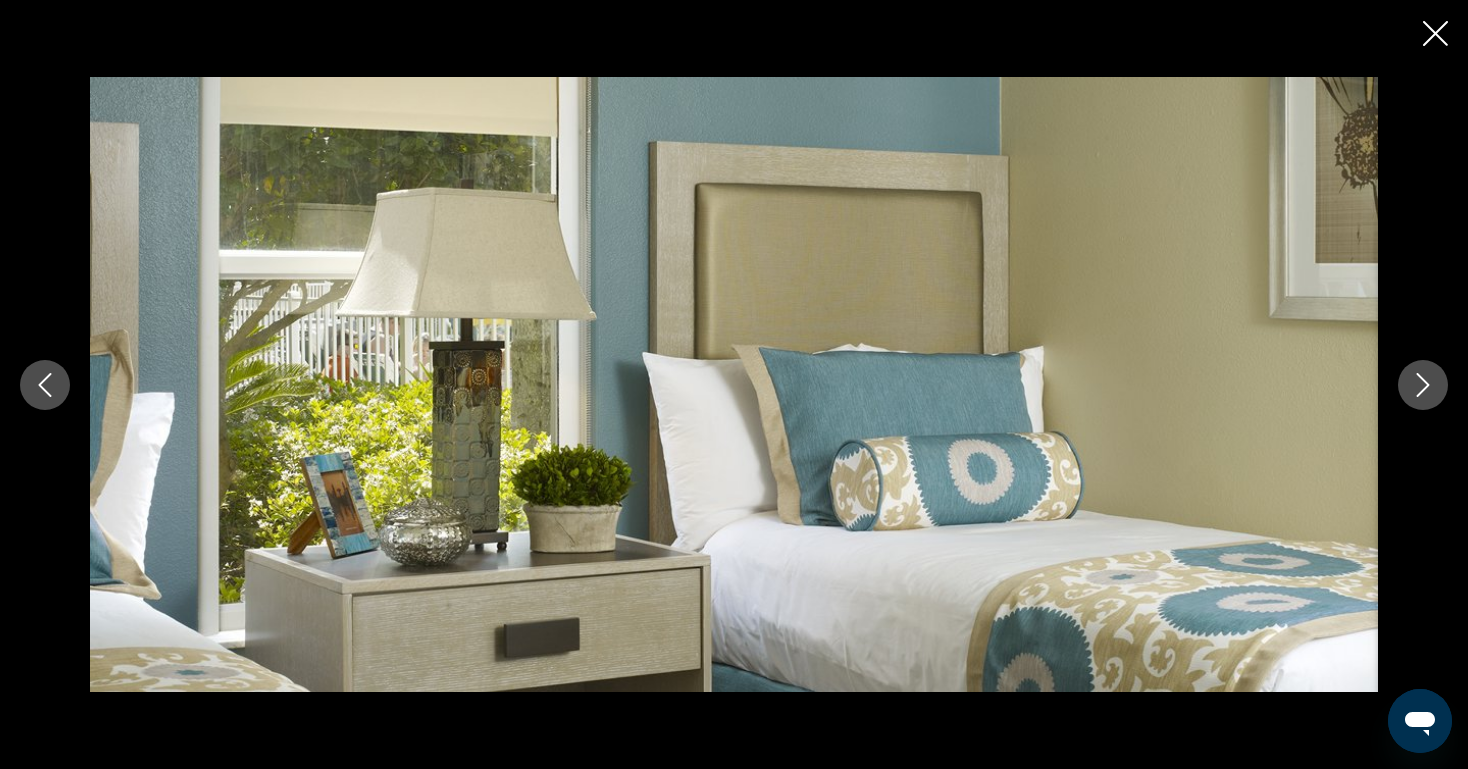 click 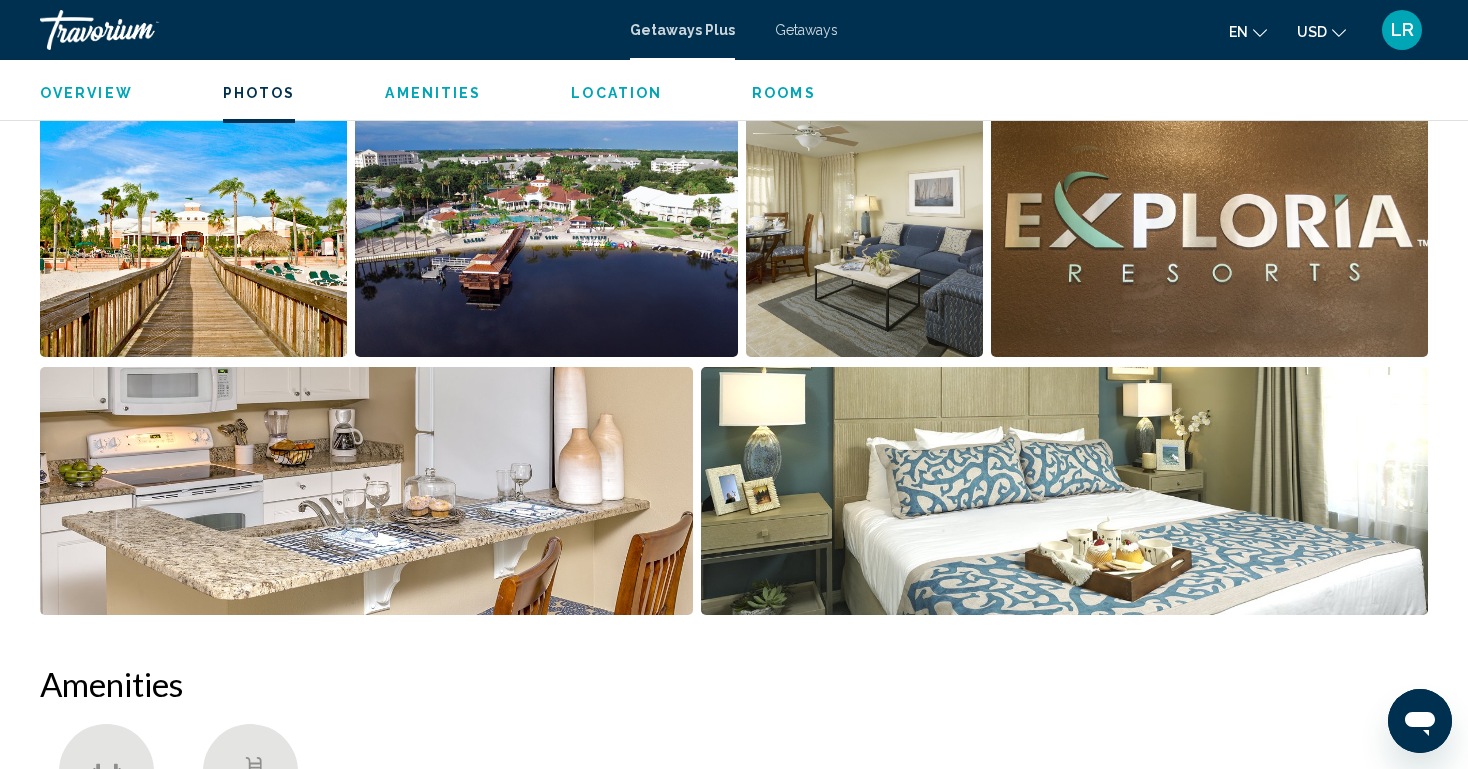 type 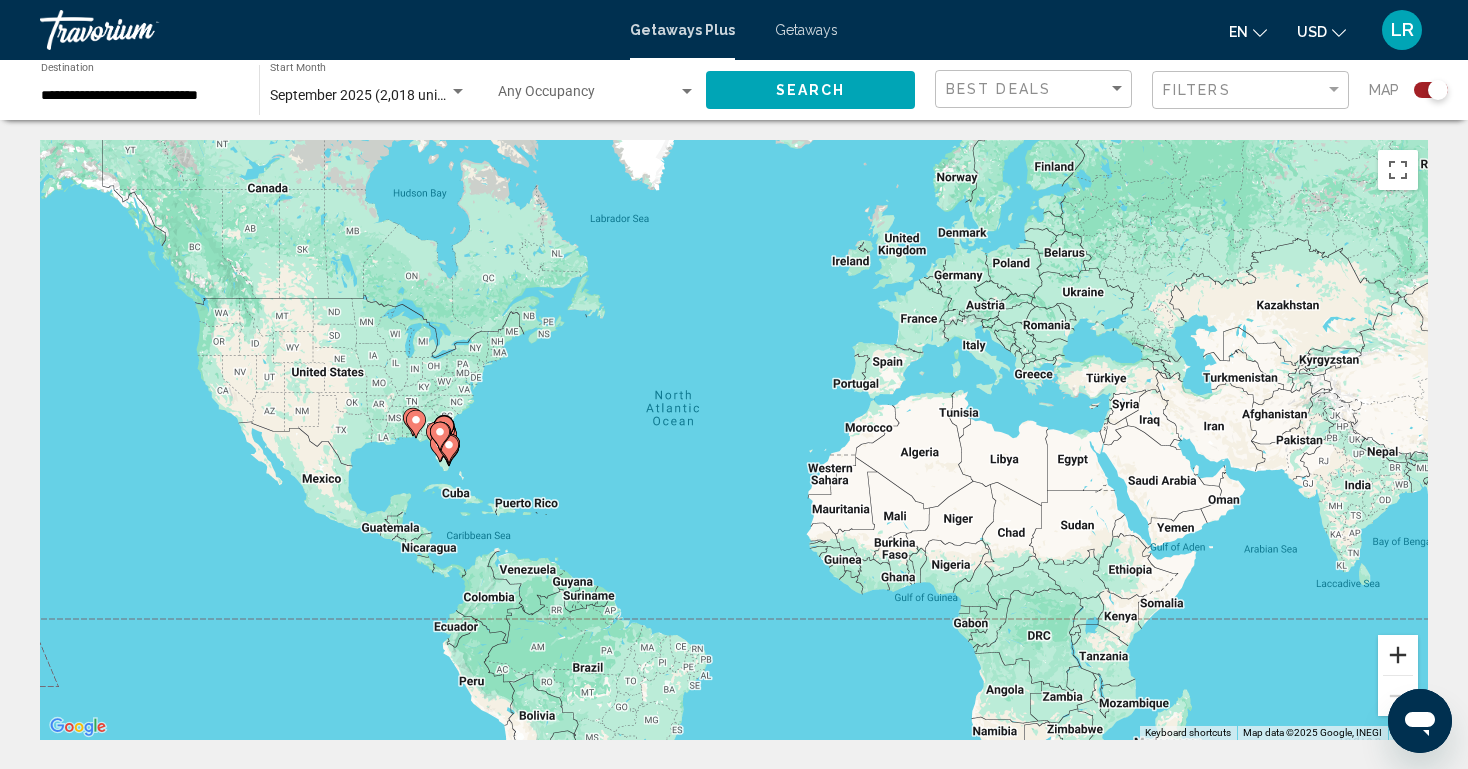 click at bounding box center (1398, 655) 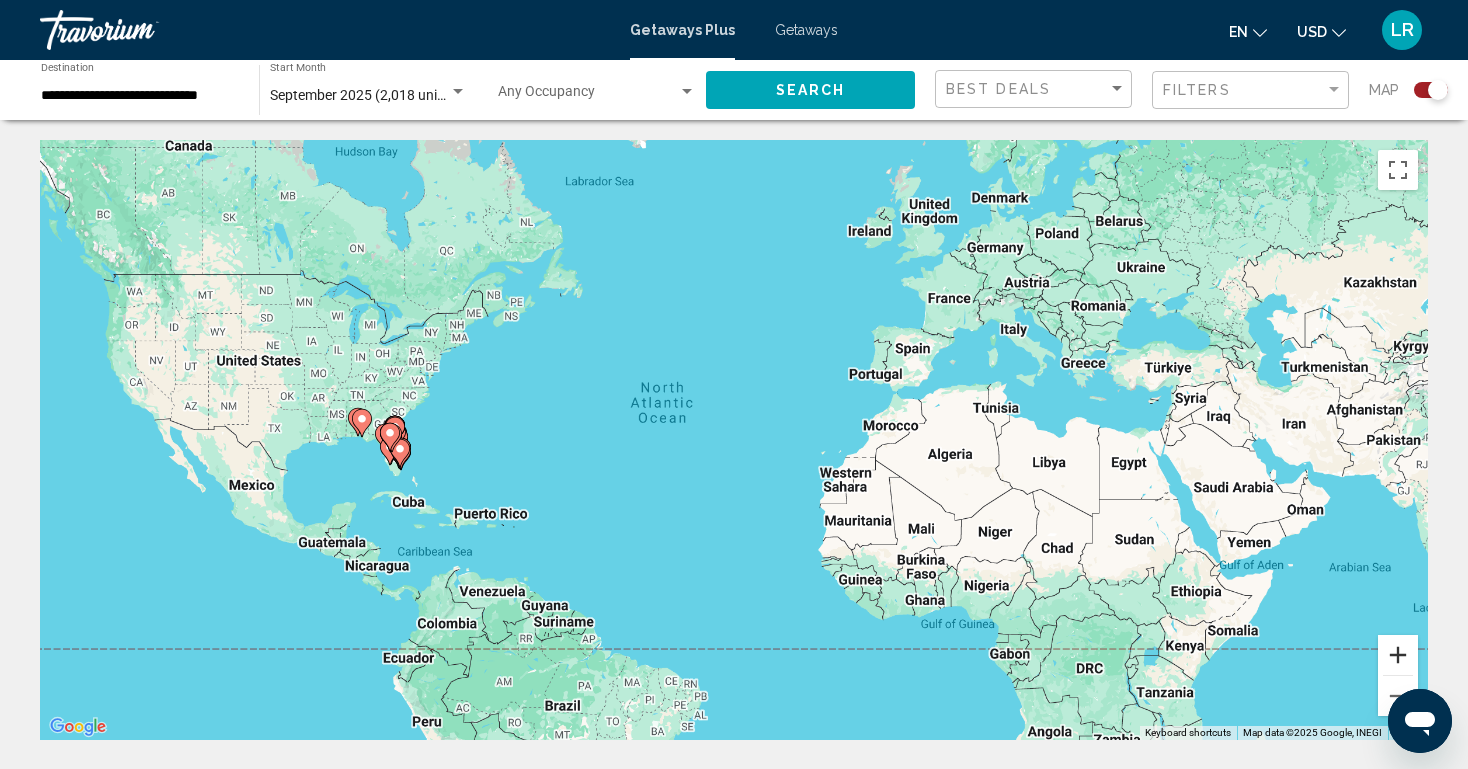 click at bounding box center (1398, 655) 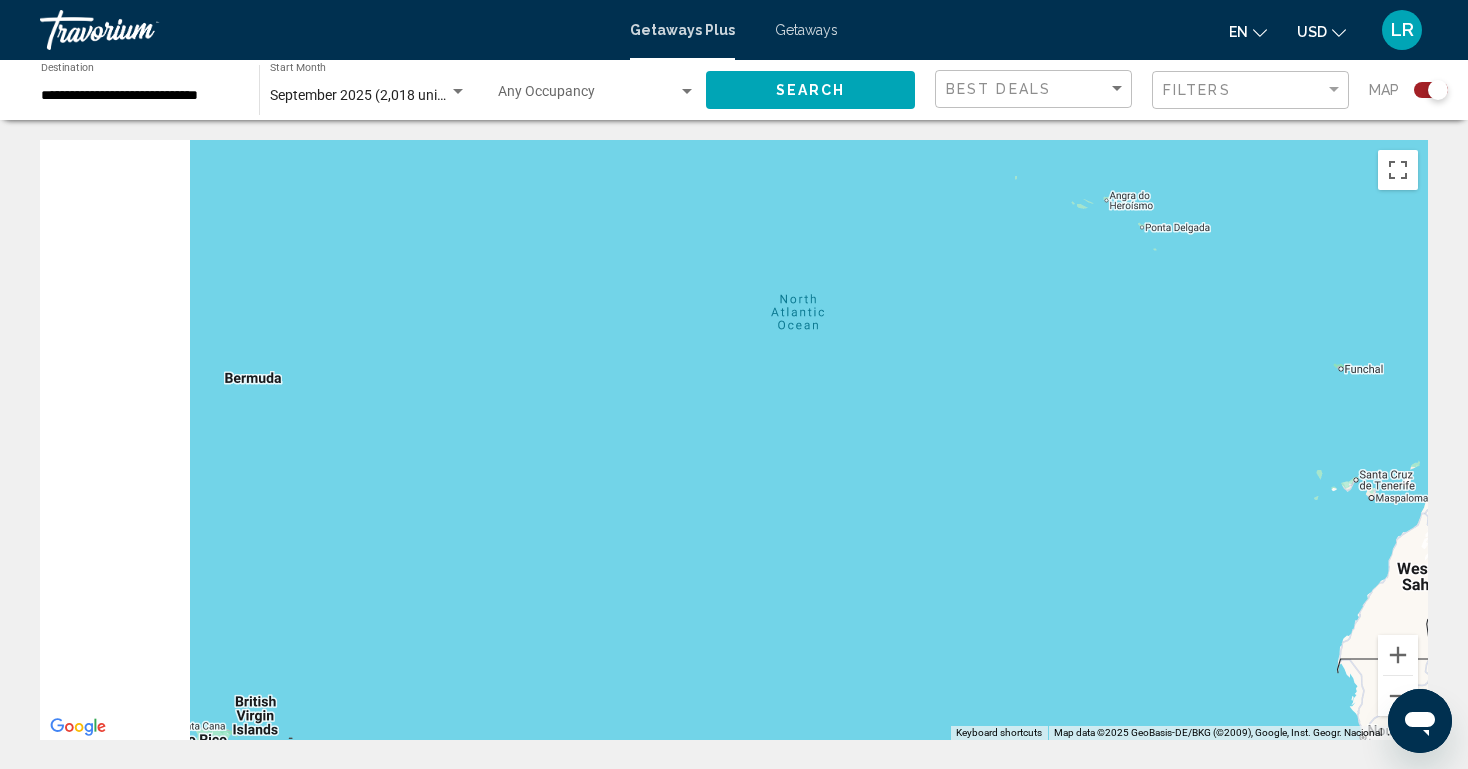 drag, startPoint x: 933, startPoint y: 505, endPoint x: 1294, endPoint y: 505, distance: 361 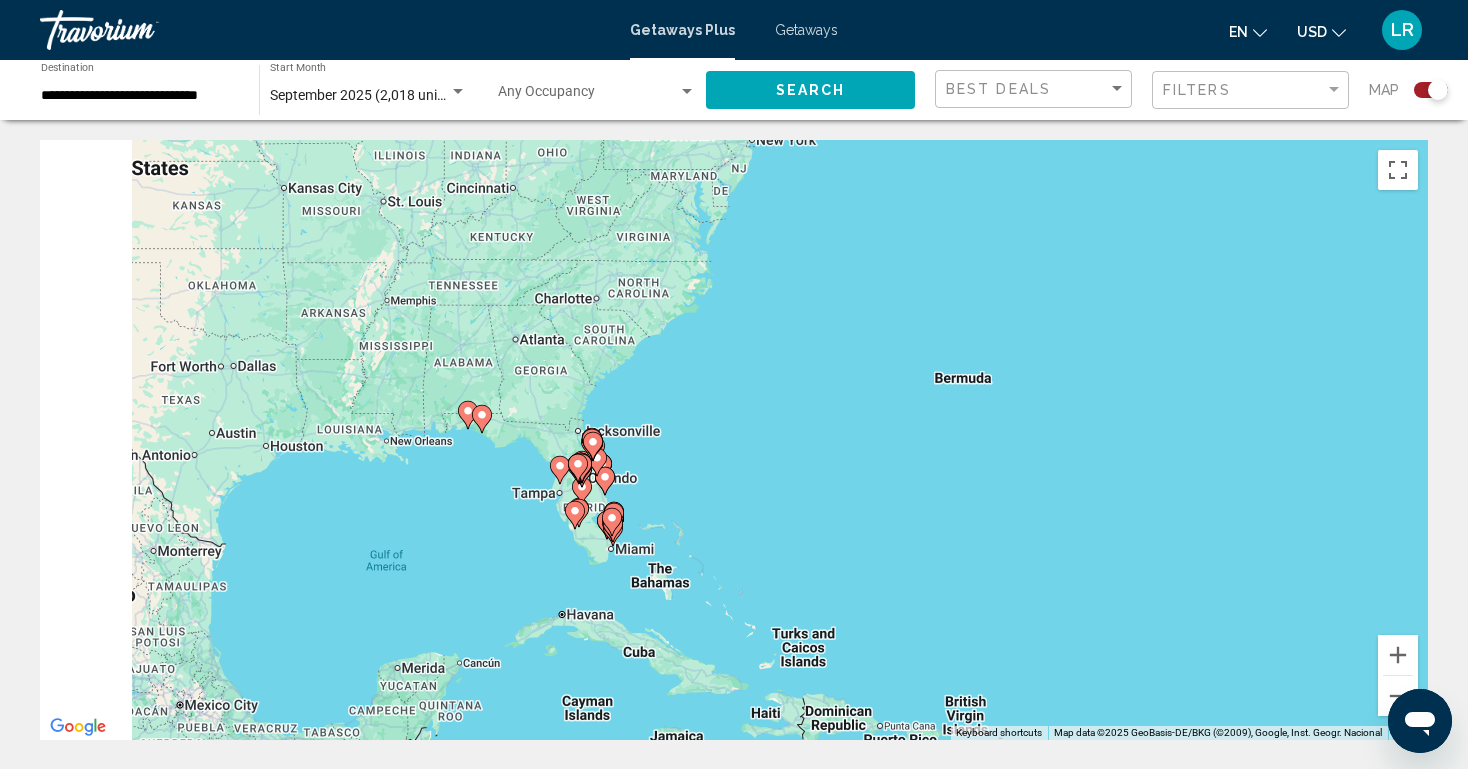 drag, startPoint x: 815, startPoint y: 458, endPoint x: 1065, endPoint y: 469, distance: 250.24188 